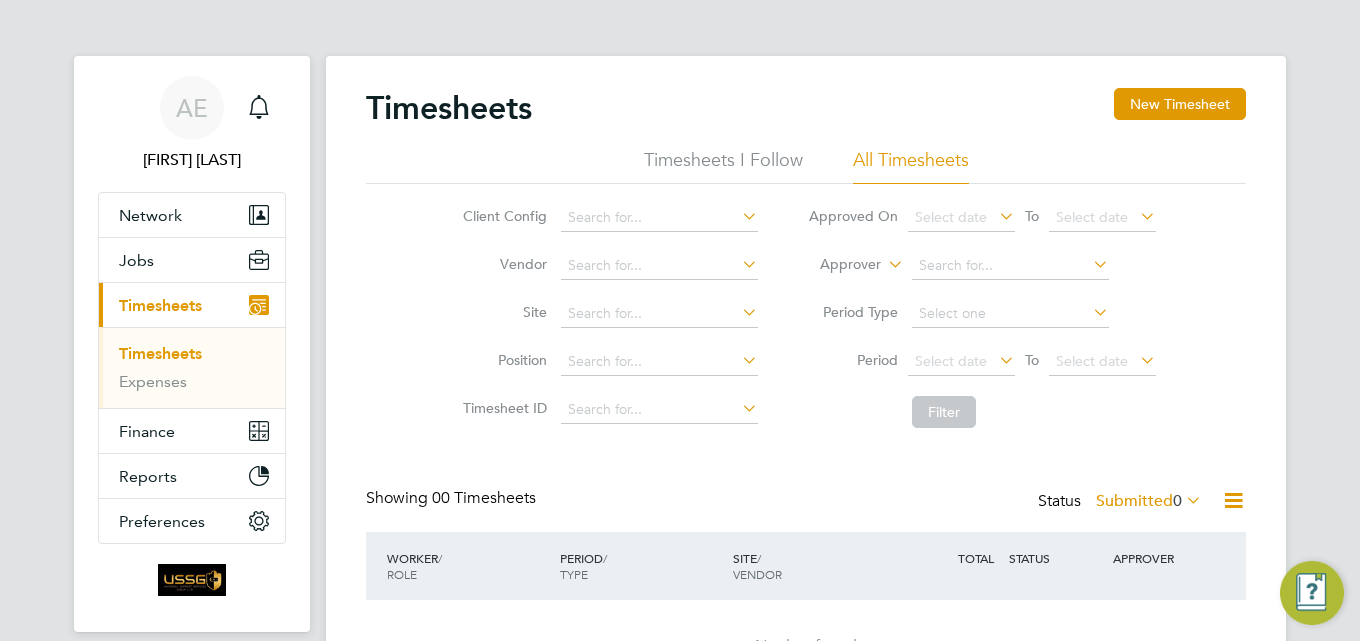 scroll, scrollTop: 0, scrollLeft: 0, axis: both 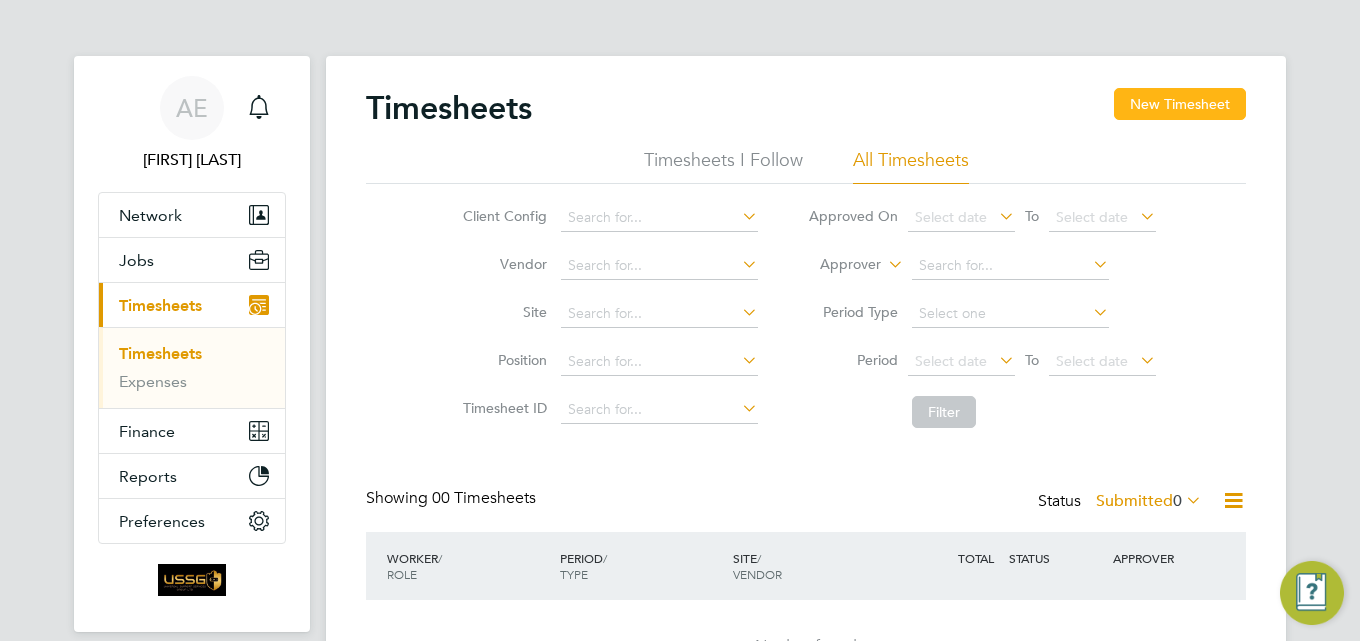 click on "New Timesheet" 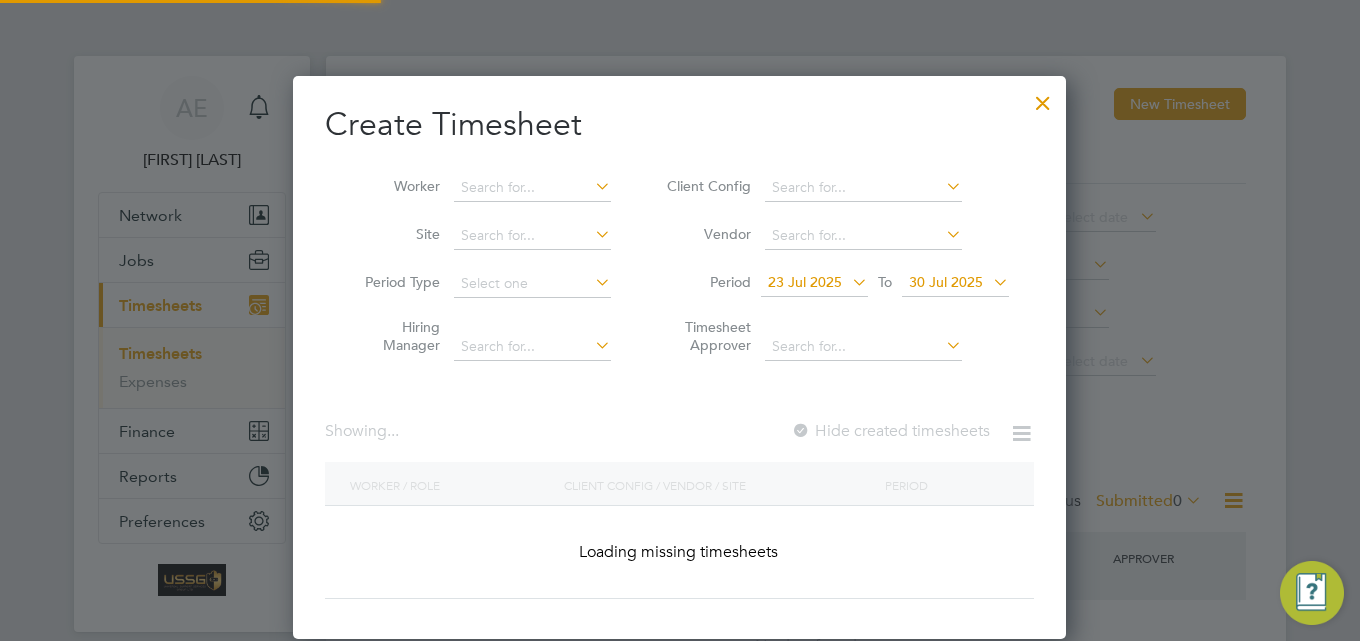 scroll, scrollTop: 10, scrollLeft: 10, axis: both 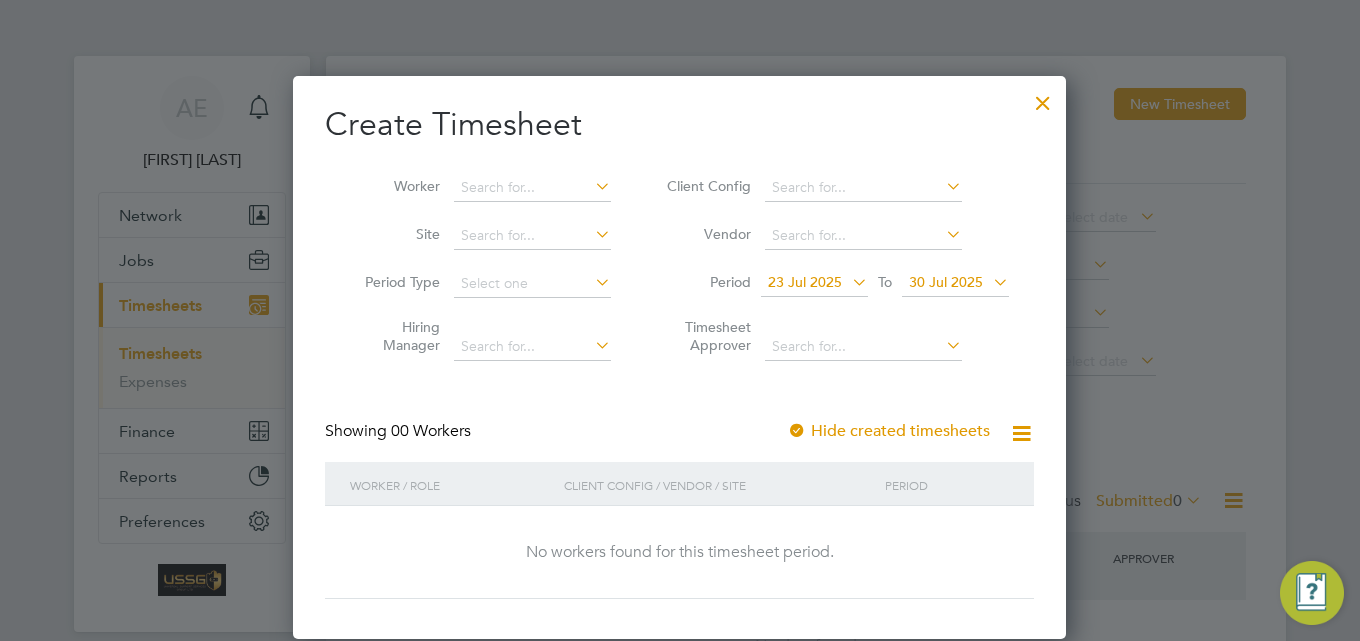 click on "23 Jul 2025" at bounding box center (805, 282) 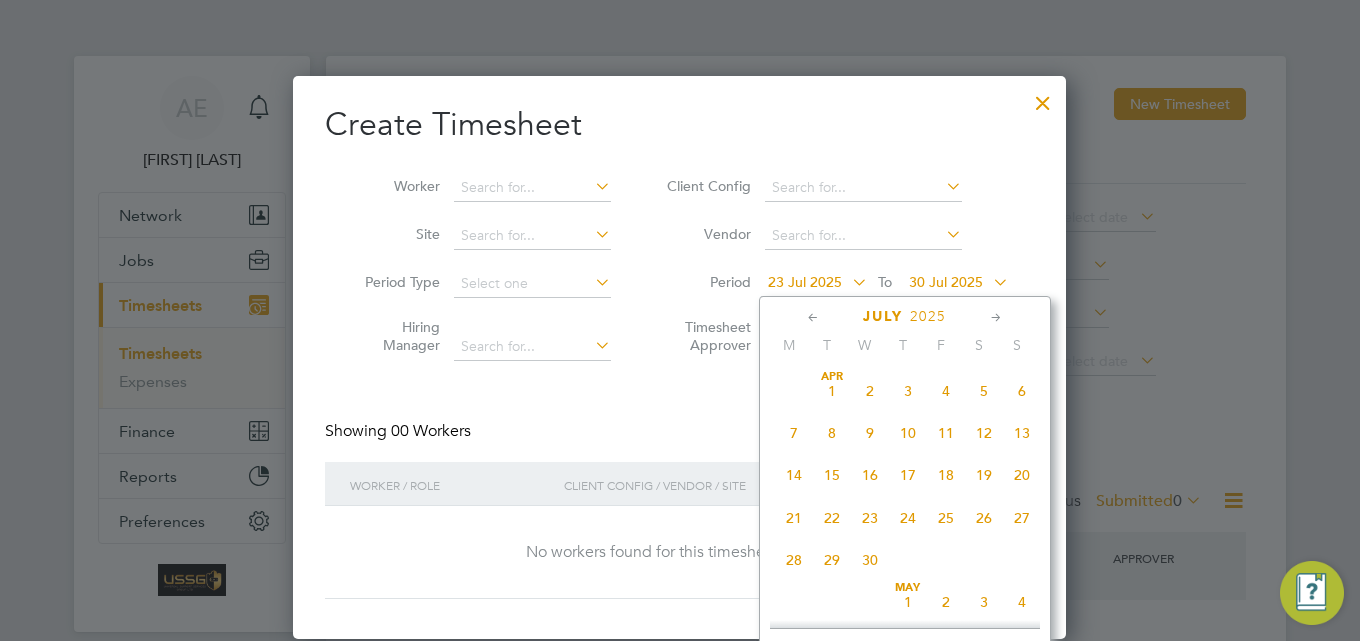 scroll, scrollTop: 736, scrollLeft: 0, axis: vertical 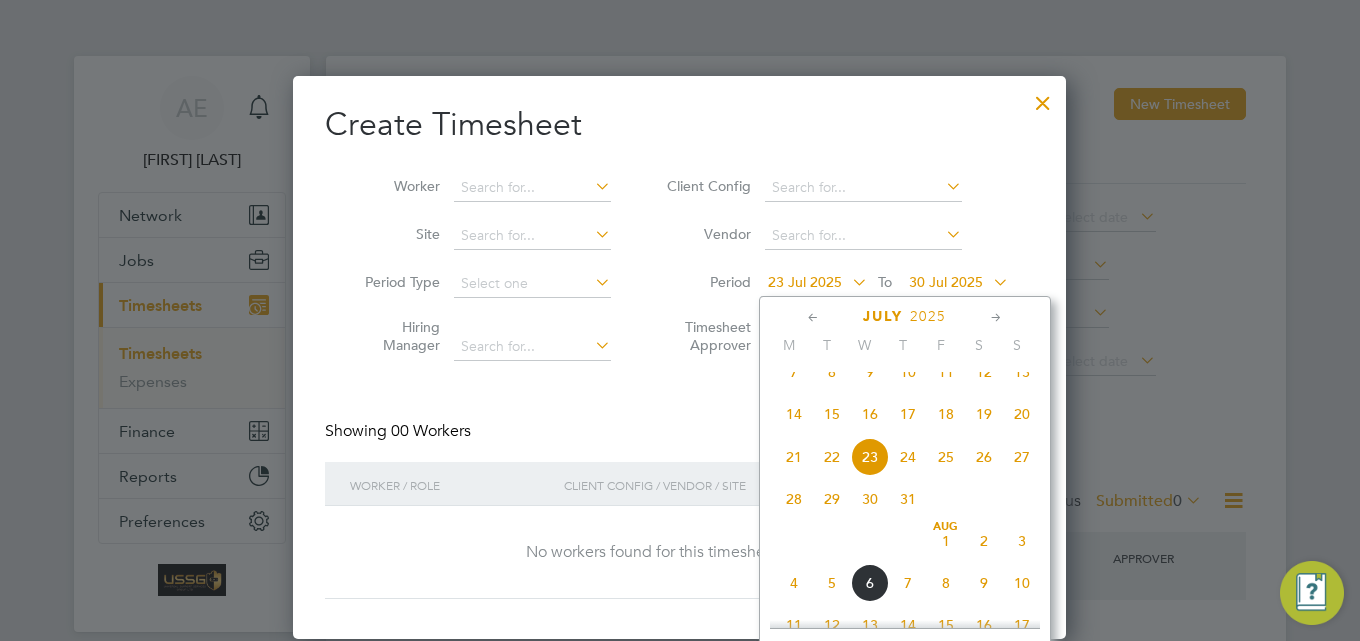 drag, startPoint x: 798, startPoint y: 435, endPoint x: 806, endPoint y: 427, distance: 11.313708 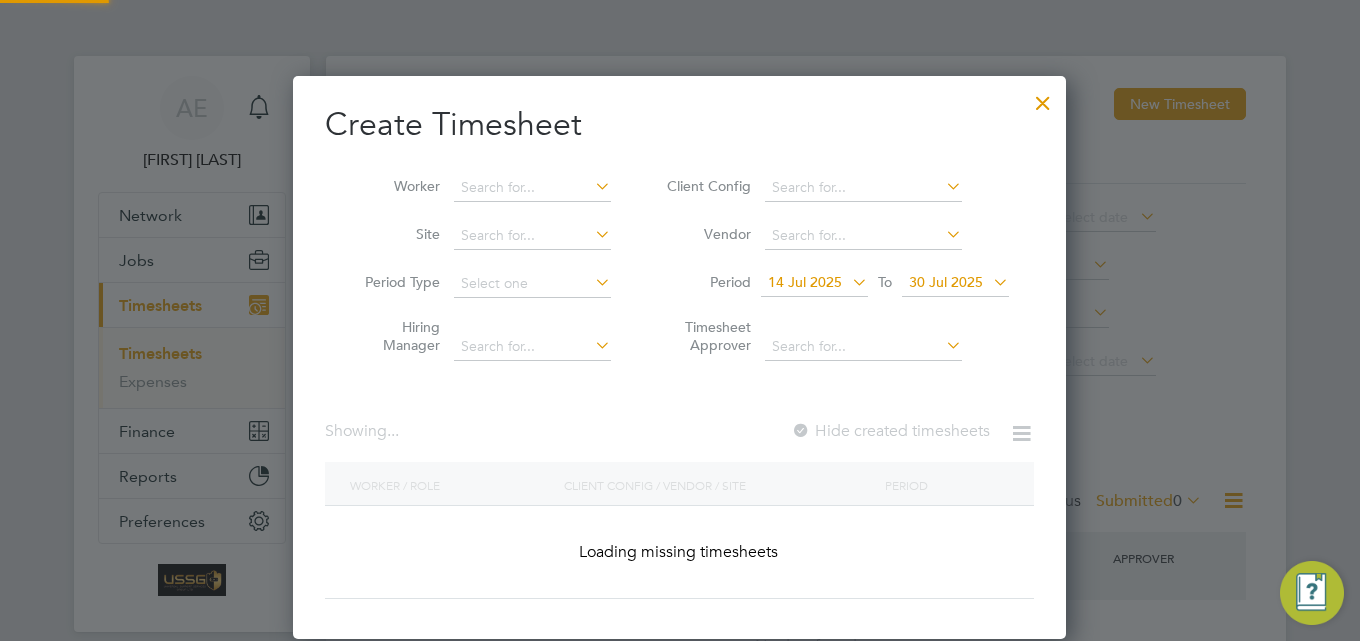 scroll, scrollTop: 10, scrollLeft: 10, axis: both 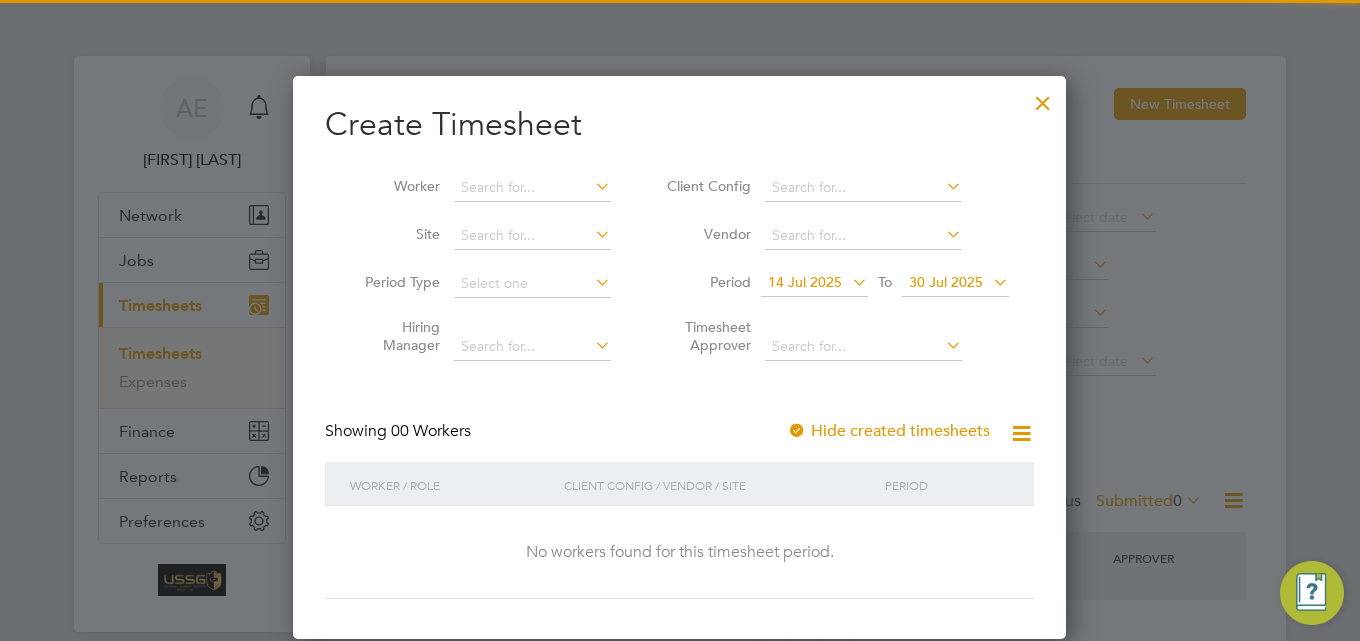 click on "30 Jul 2025" at bounding box center (946, 282) 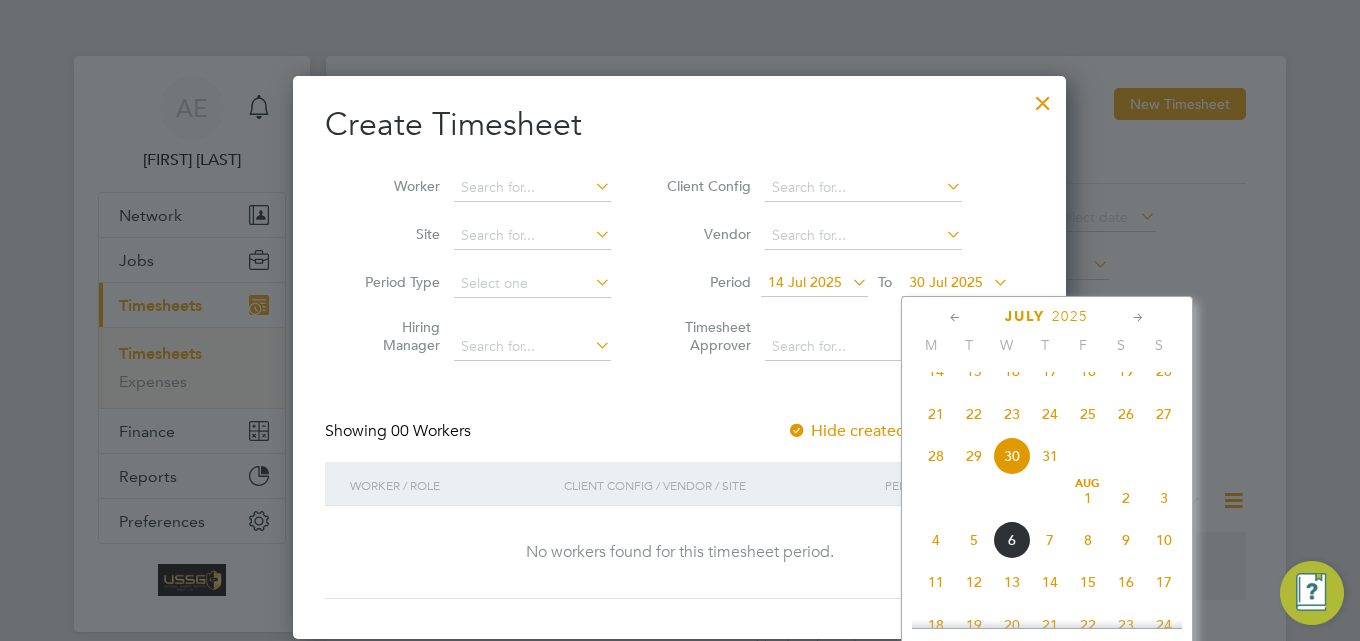 click on "20" 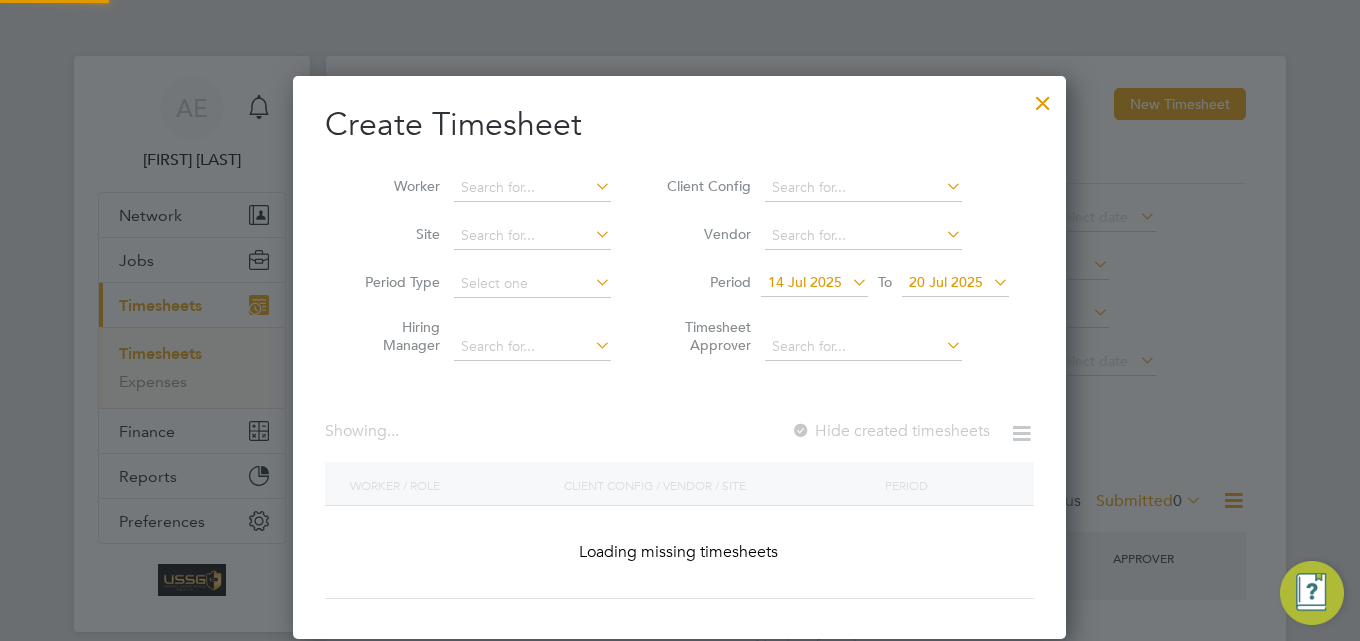 scroll, scrollTop: 10, scrollLeft: 10, axis: both 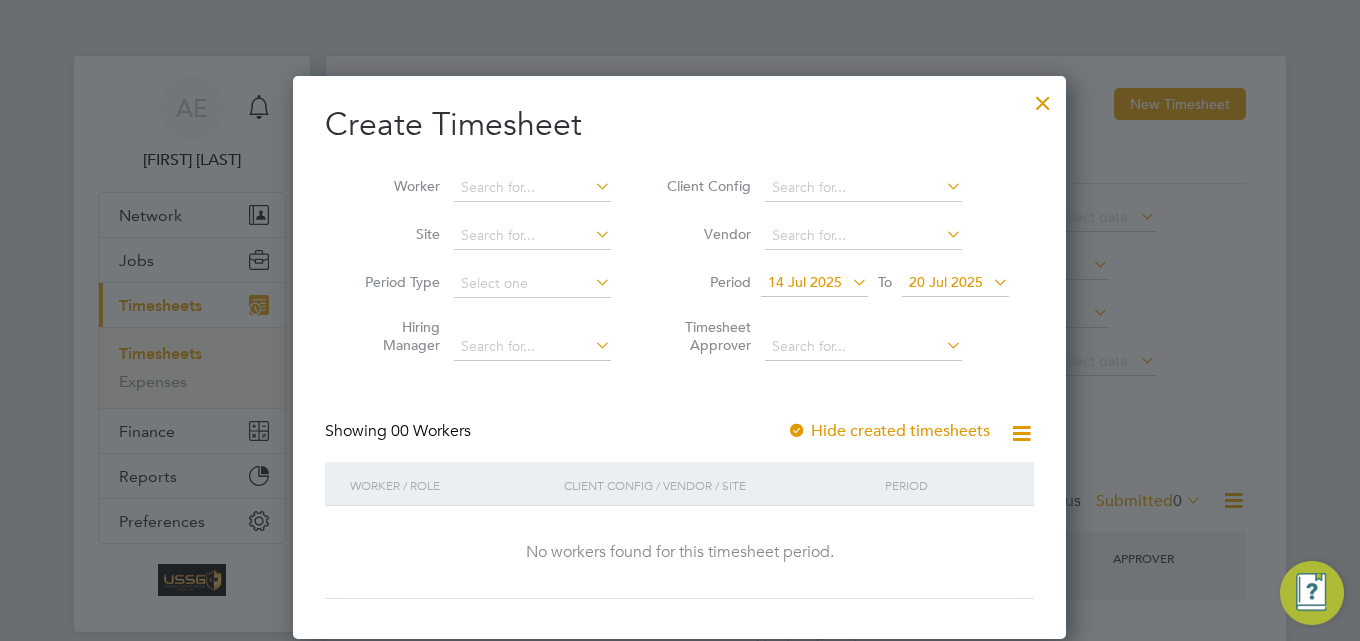 click at bounding box center (1043, 98) 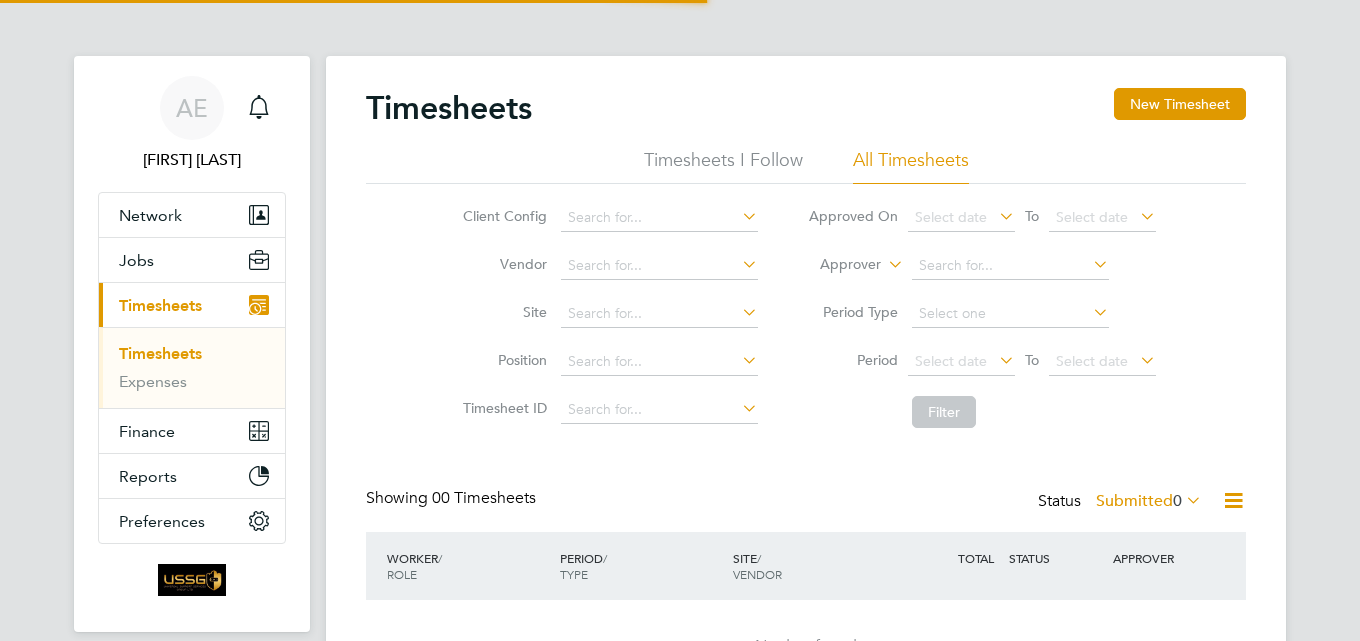scroll, scrollTop: 0, scrollLeft: 0, axis: both 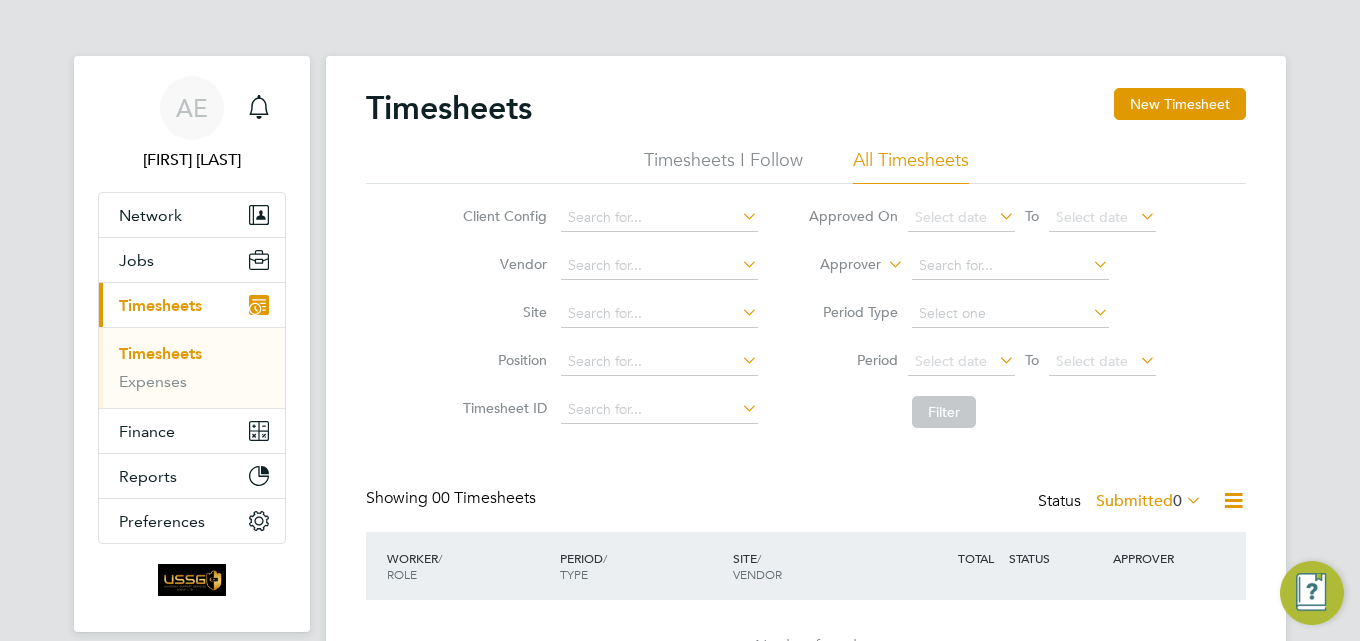 click on "Timesheets" at bounding box center [160, 353] 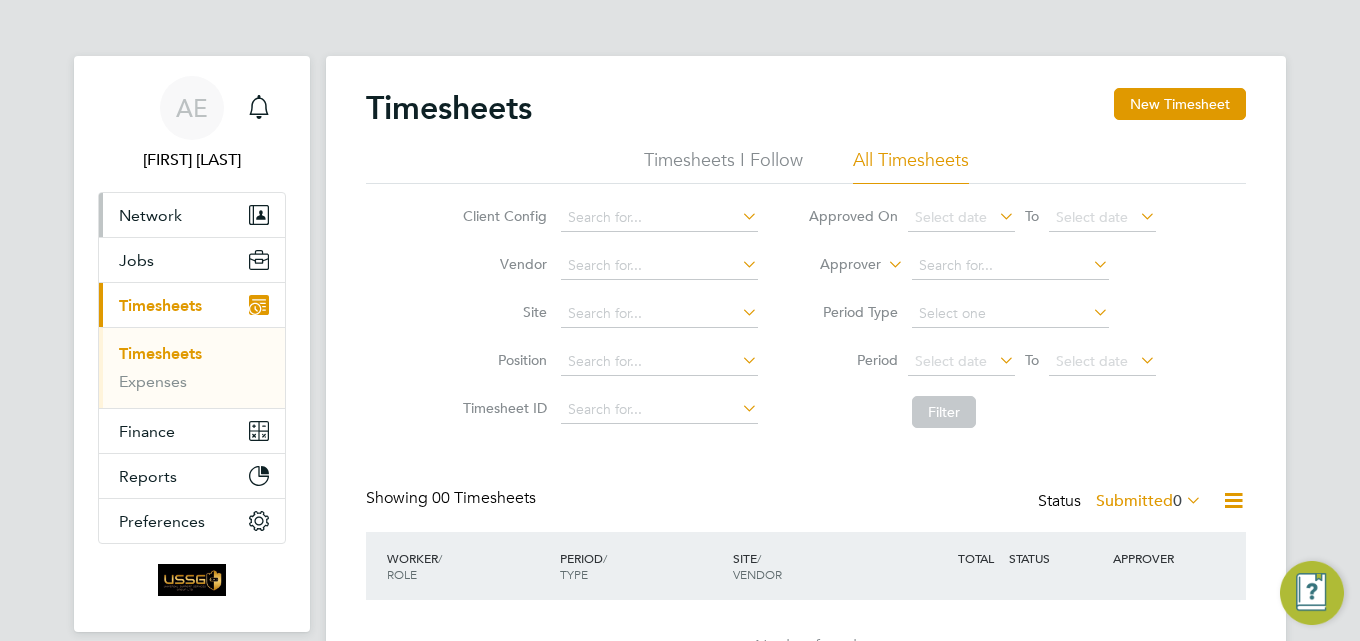 click on "Network" at bounding box center [150, 215] 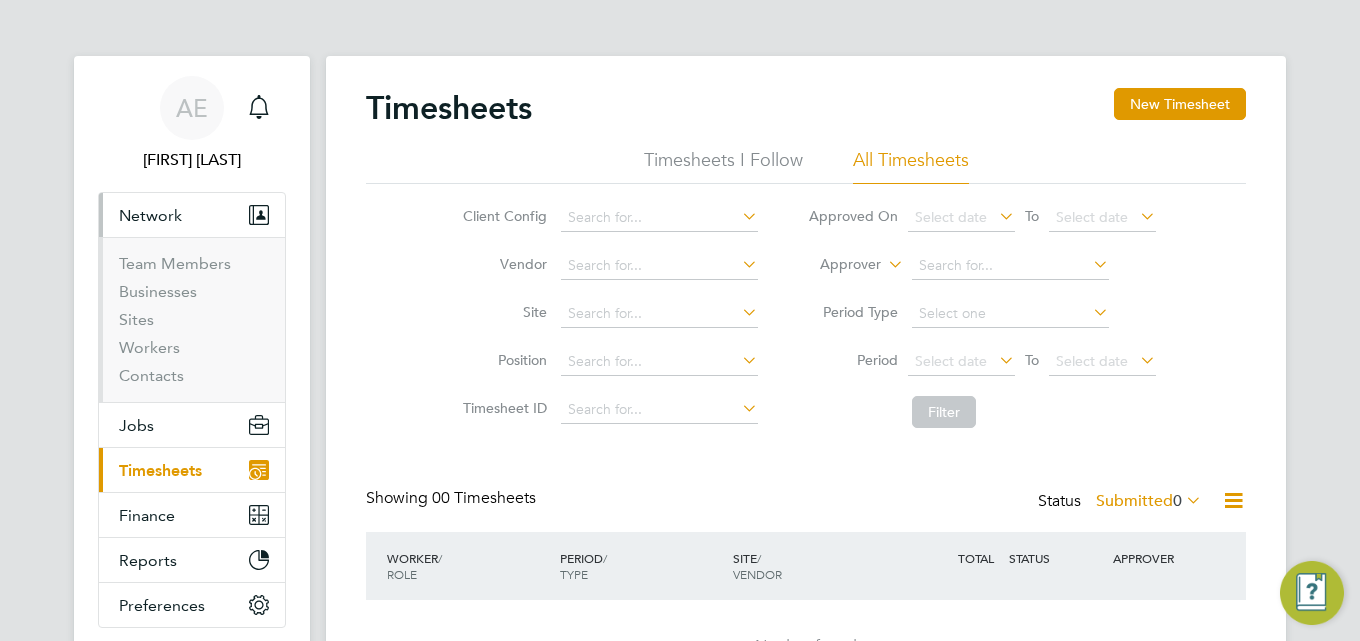 click on "Sites" at bounding box center [194, 324] 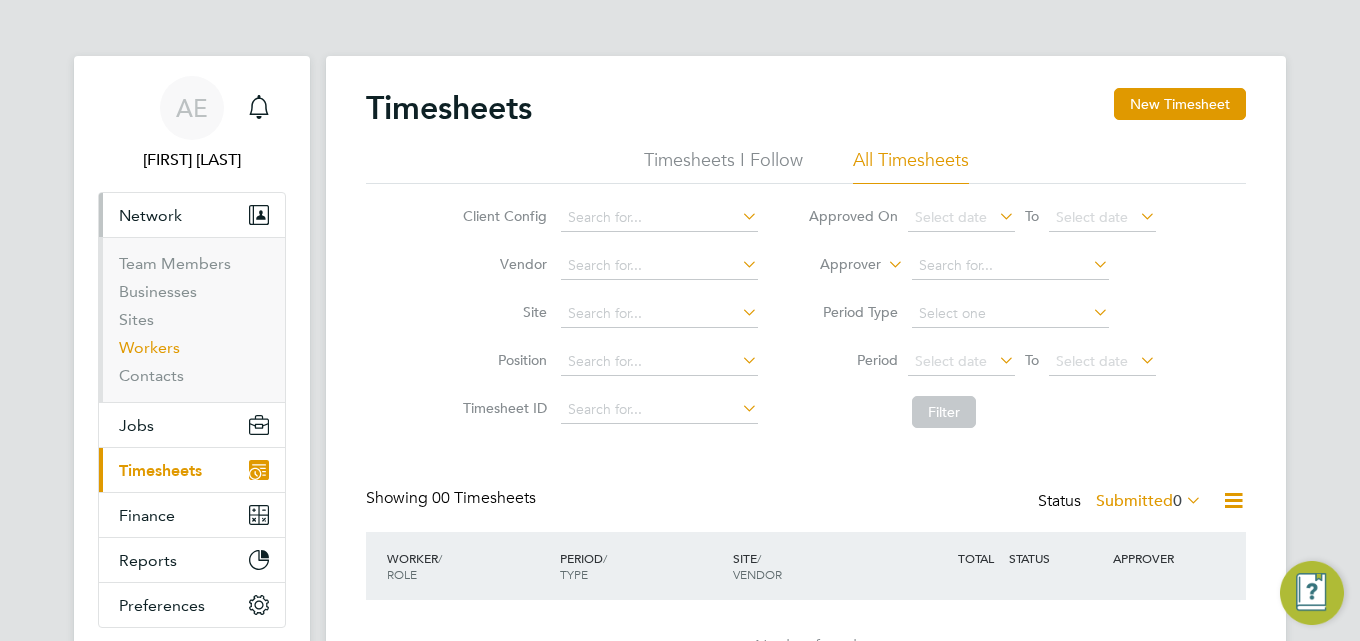 click on "Workers" at bounding box center (149, 347) 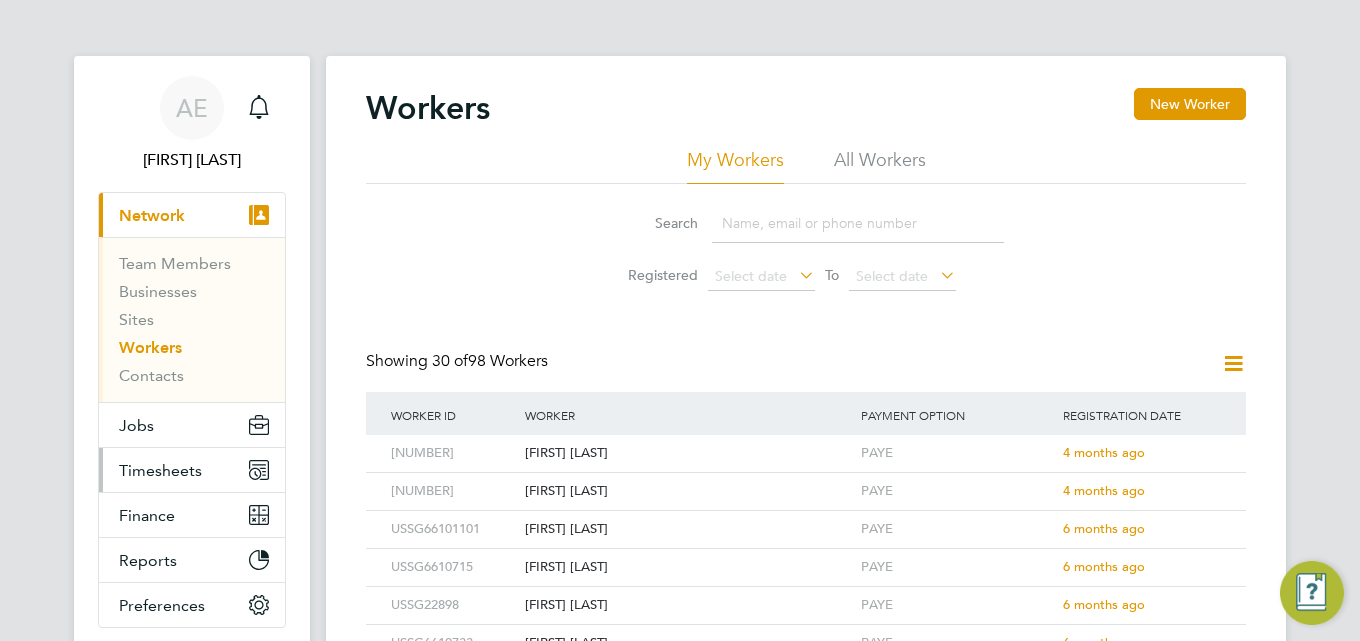 click on "Timesheets" at bounding box center (160, 470) 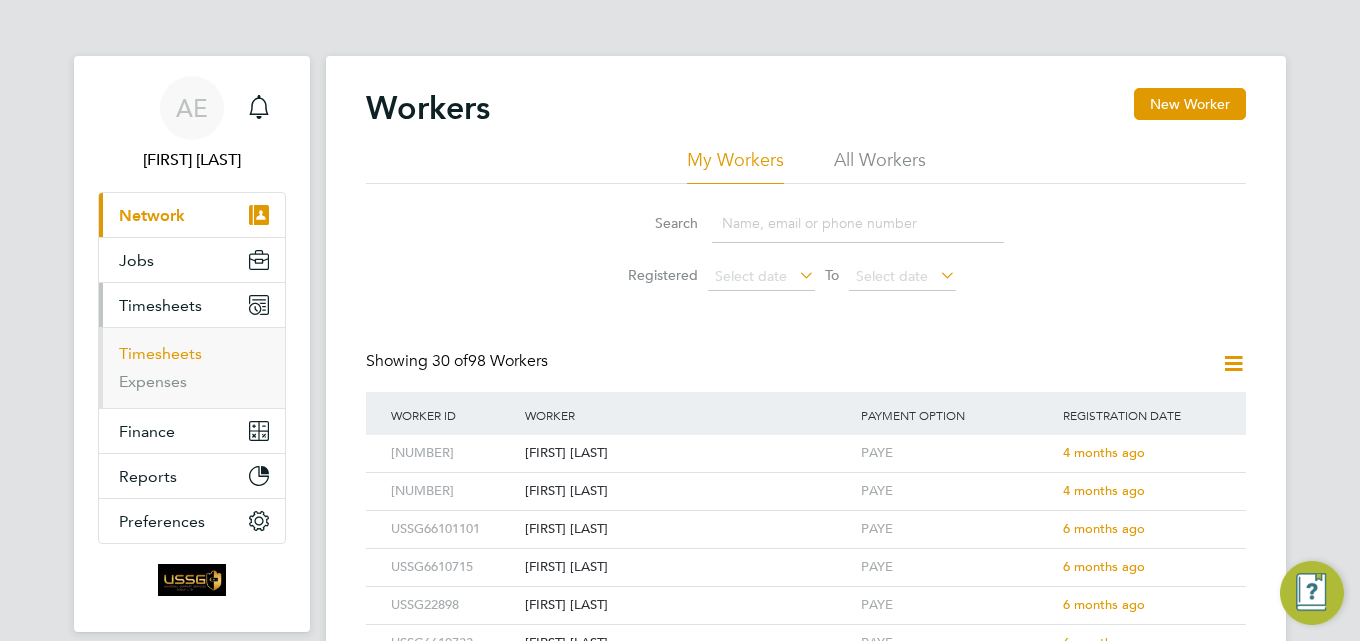 click on "Timesheets" at bounding box center [160, 353] 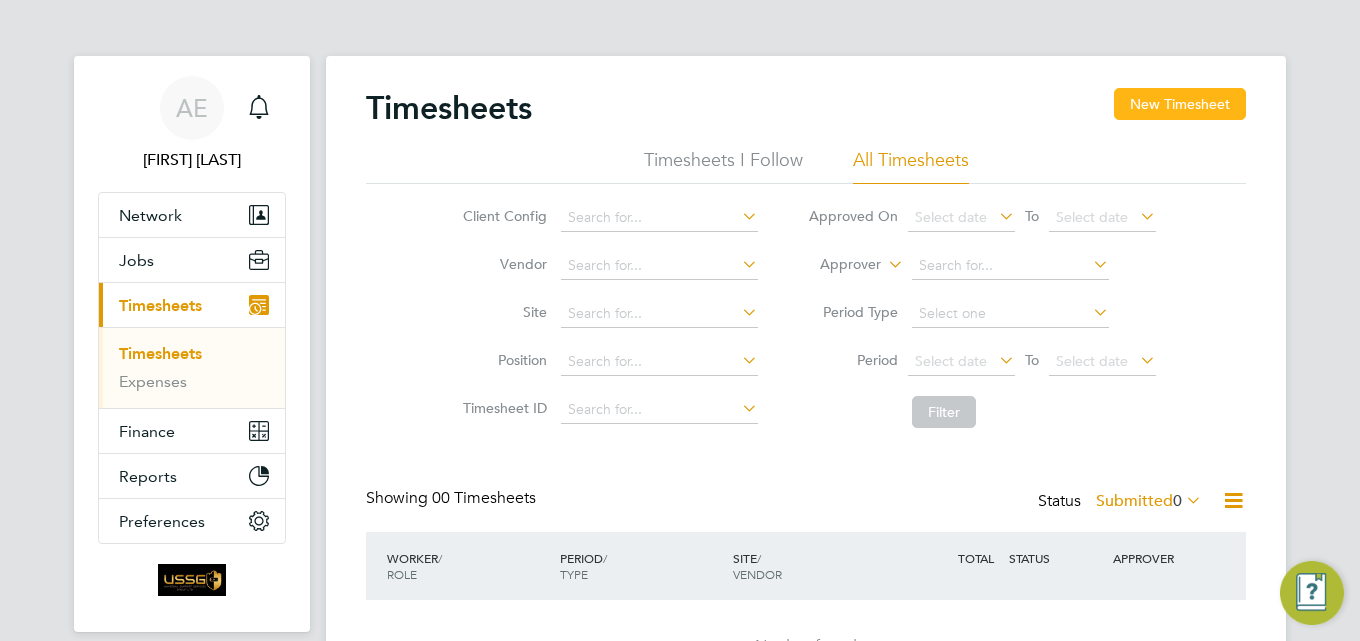 click on "New Timesheet" 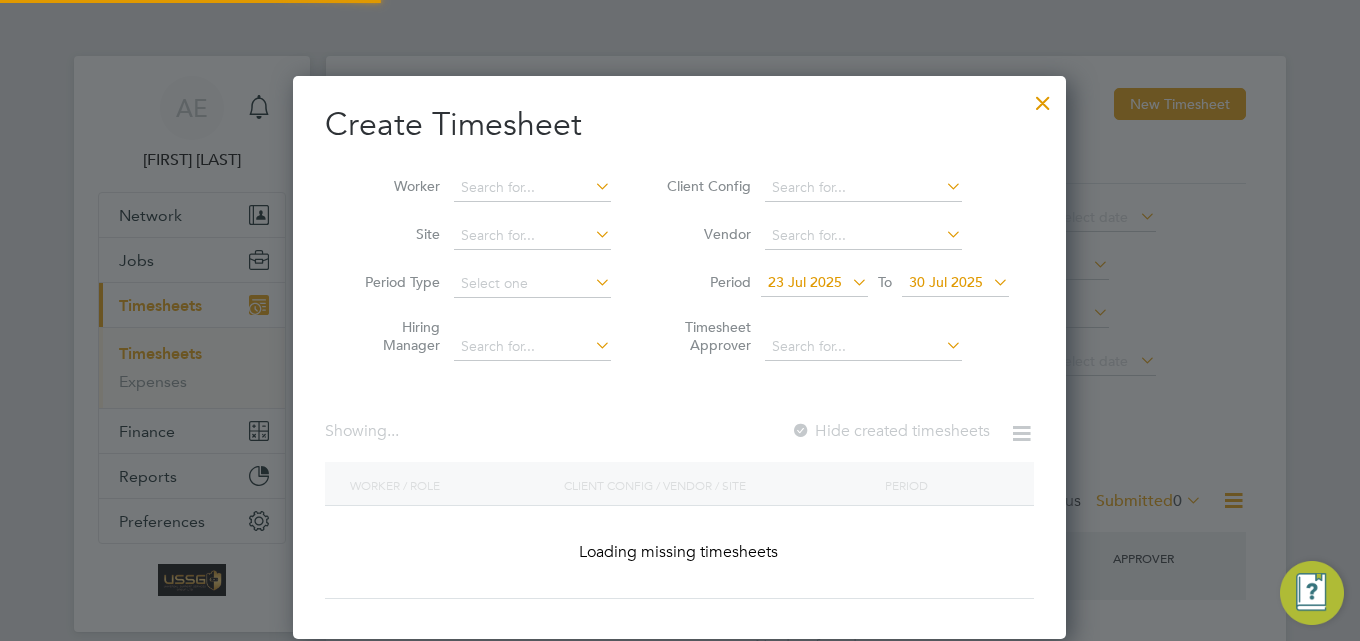 scroll, scrollTop: 10, scrollLeft: 10, axis: both 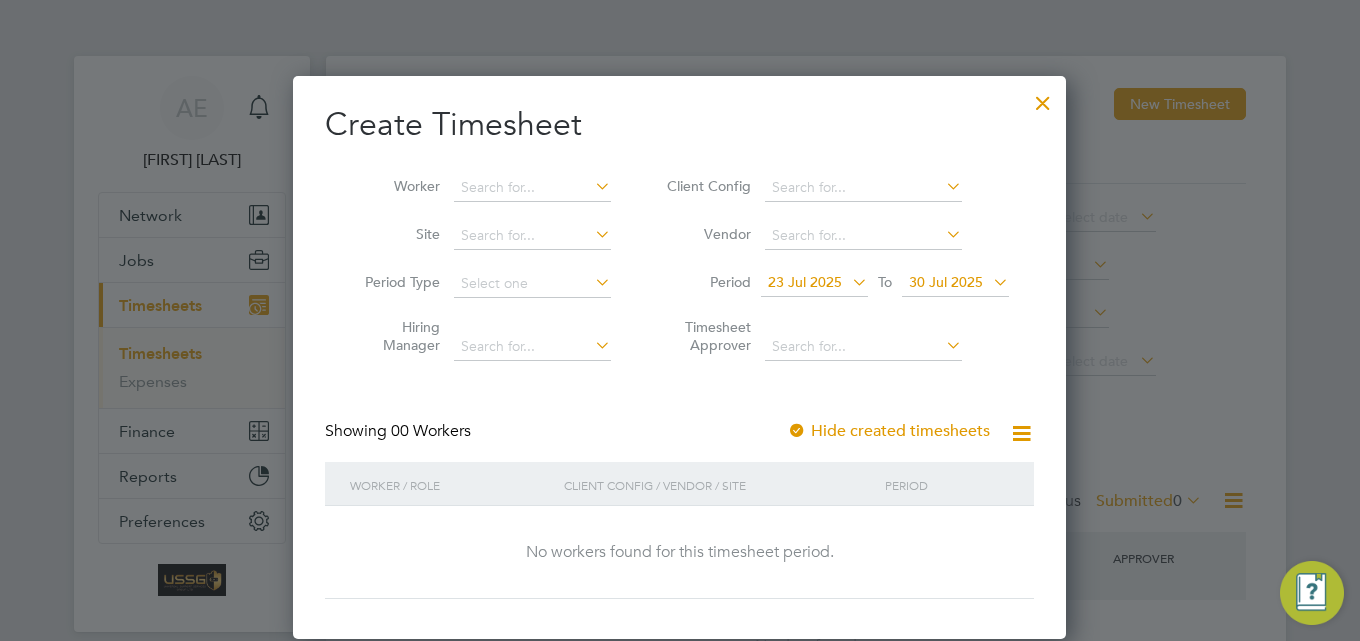 click on "23 Jul 2025" at bounding box center [805, 282] 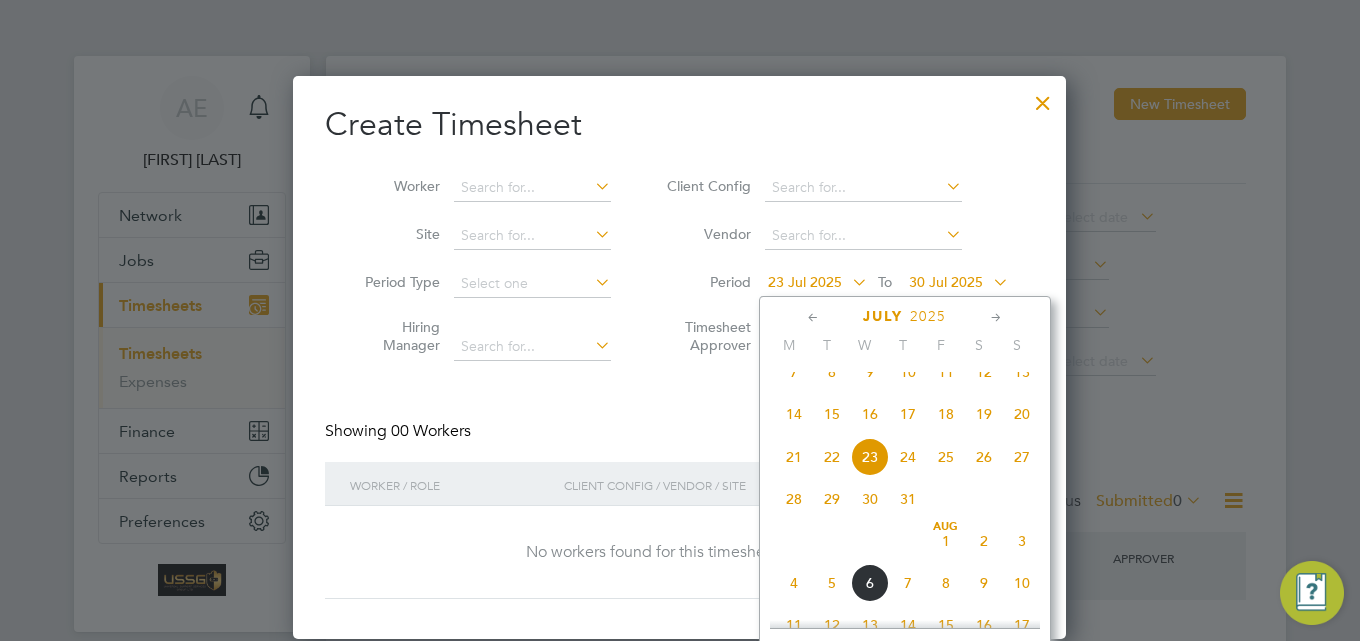 click on "14" 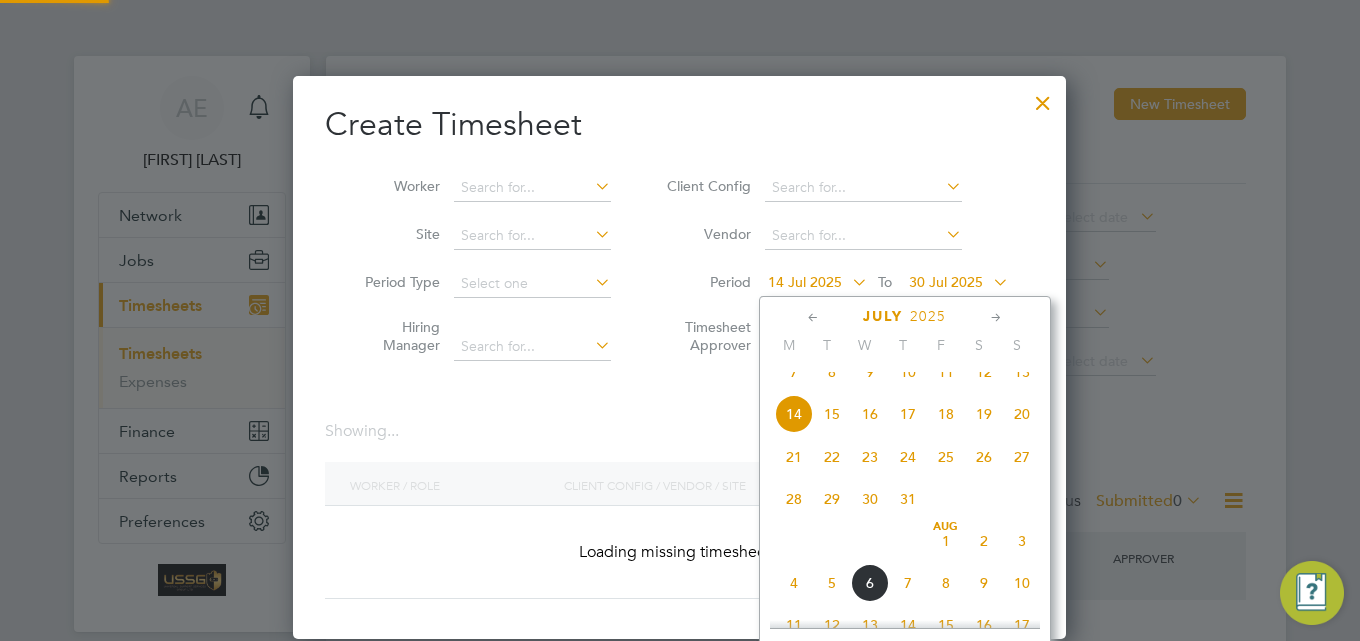 scroll, scrollTop: 10, scrollLeft: 10, axis: both 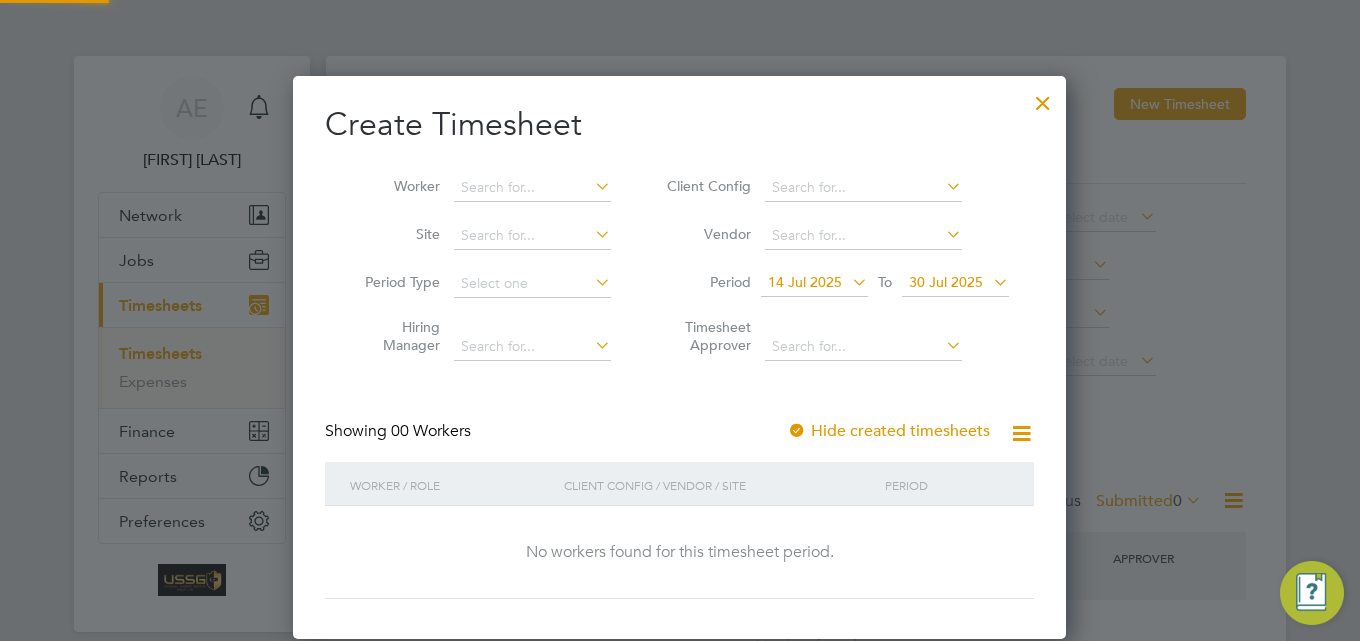 click on "30 Jul 2025" at bounding box center (946, 282) 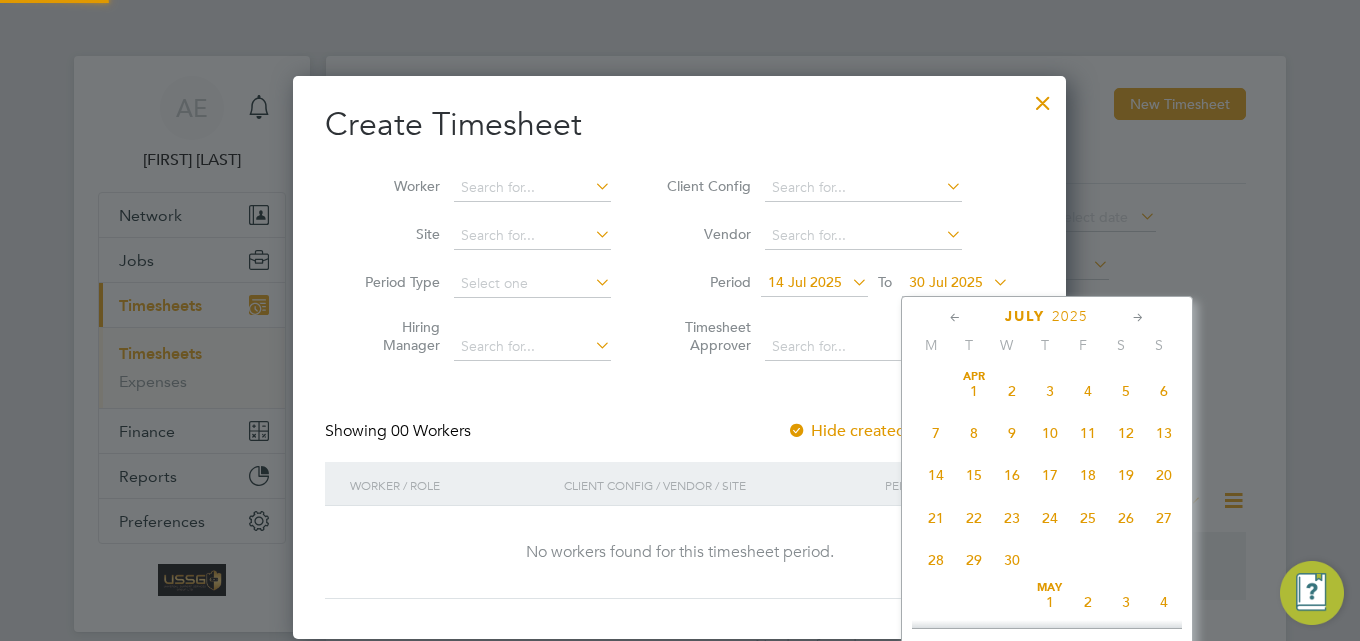 scroll, scrollTop: 779, scrollLeft: 0, axis: vertical 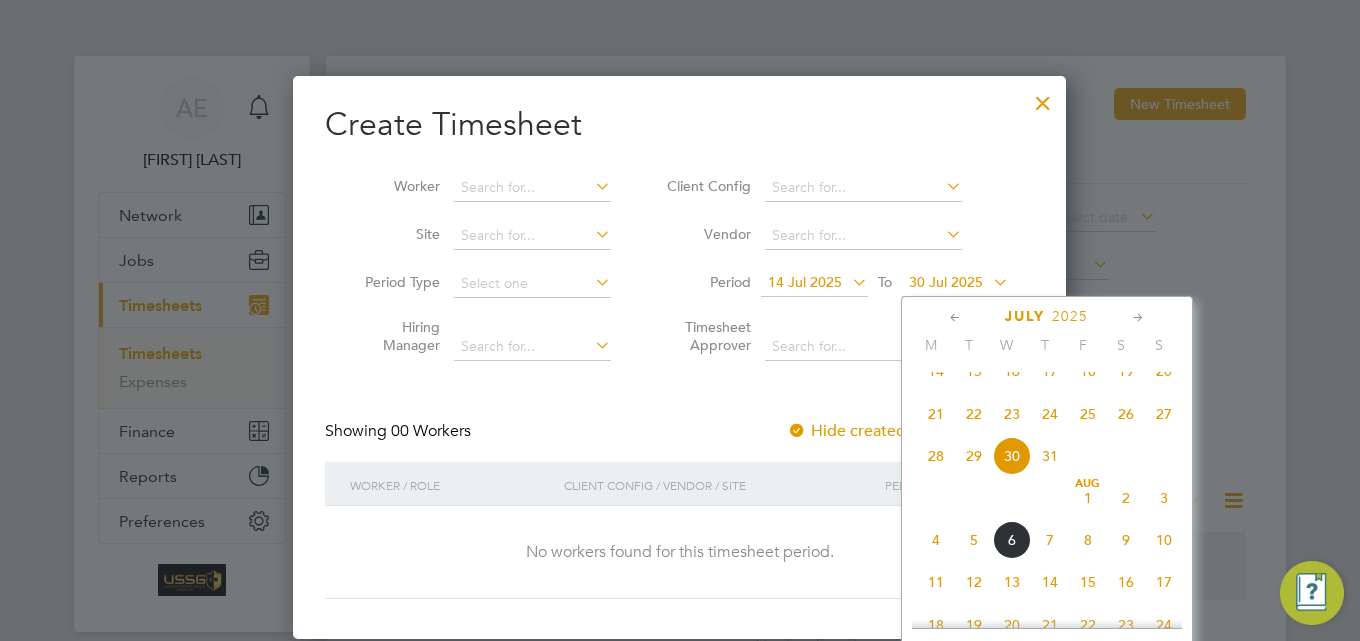 click on "20" 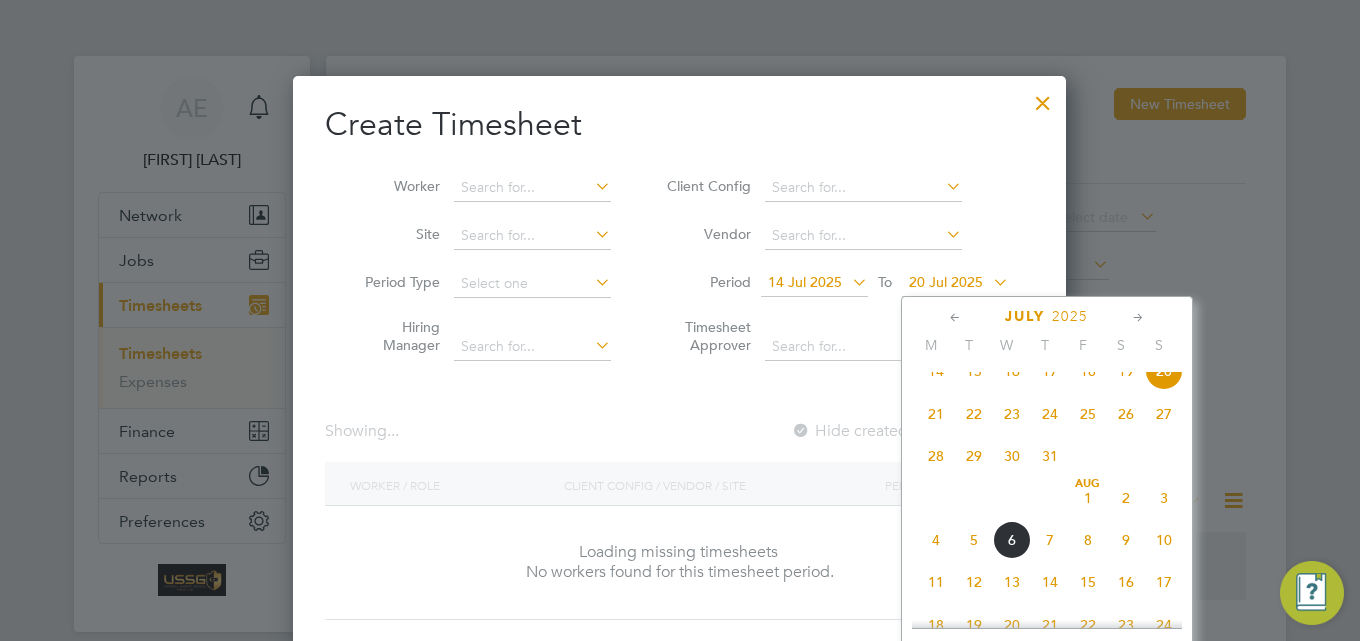 scroll, scrollTop: 10, scrollLeft: 10, axis: both 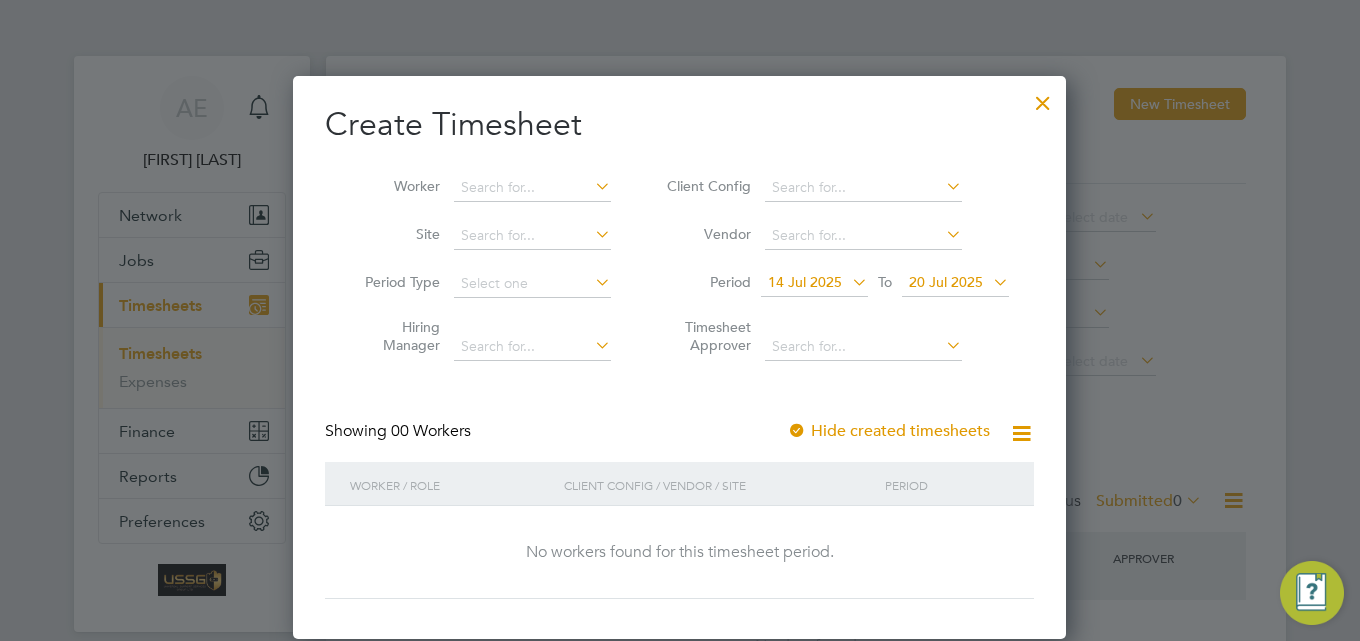 click on "14 Jul 2025" at bounding box center (805, 282) 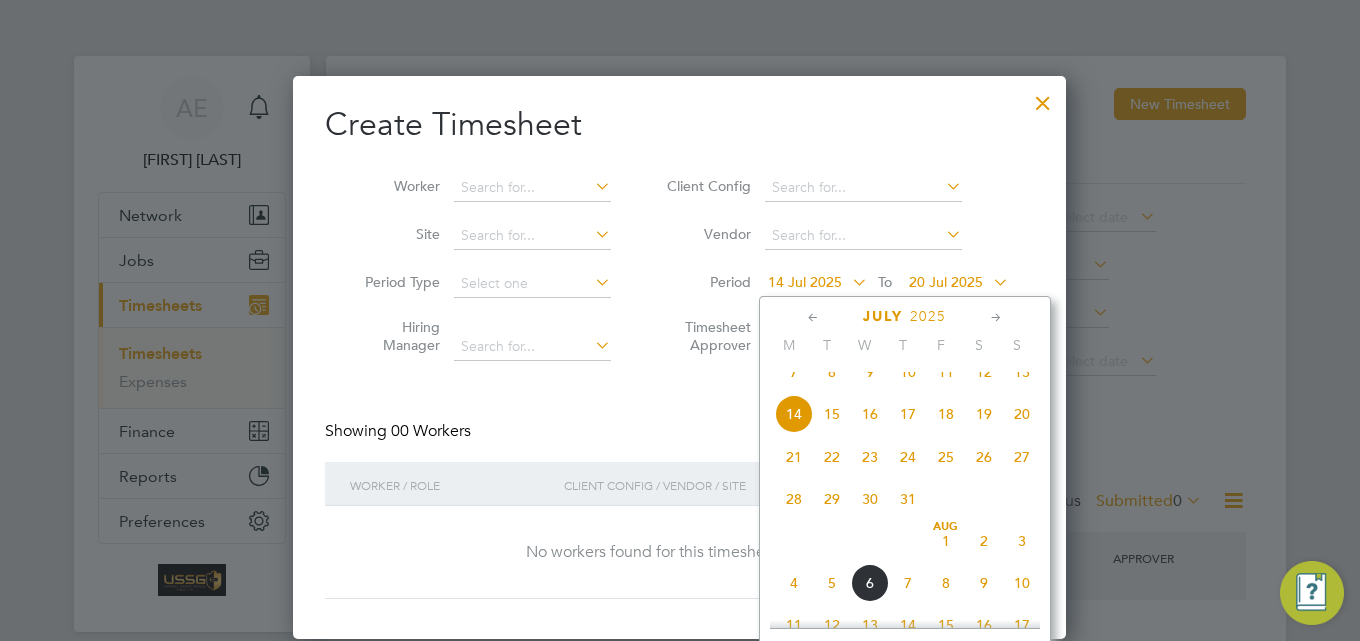 scroll, scrollTop: 692, scrollLeft: 0, axis: vertical 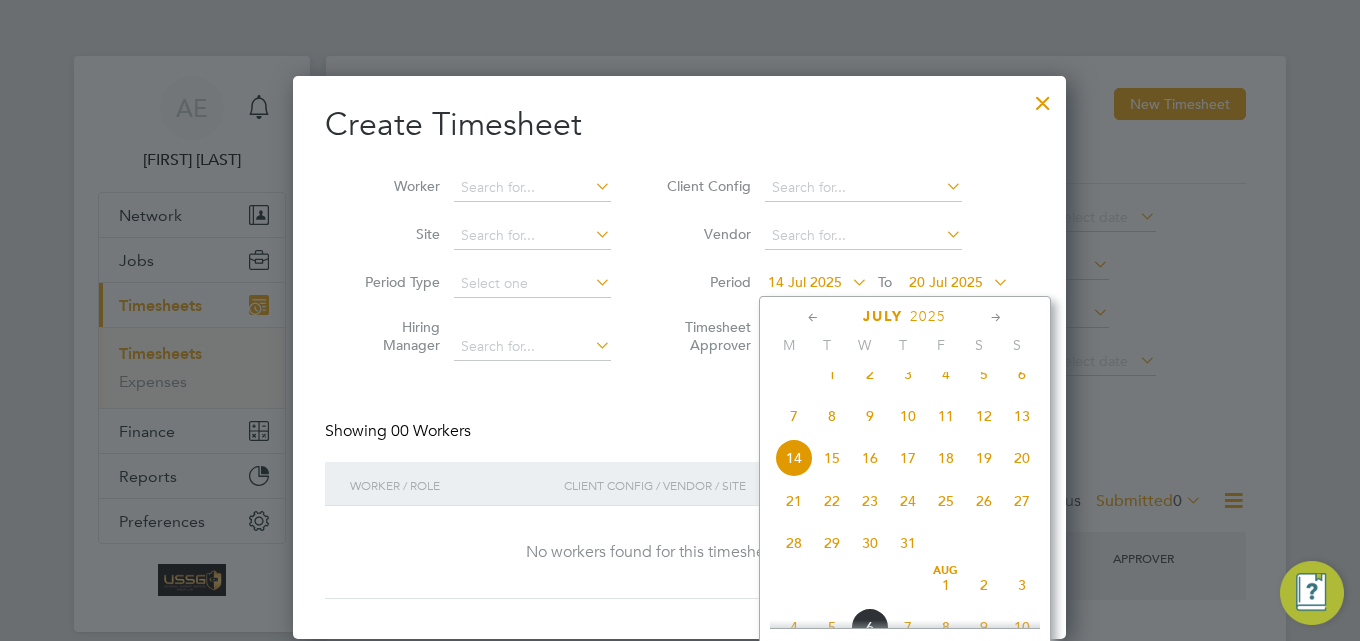 click on "28" 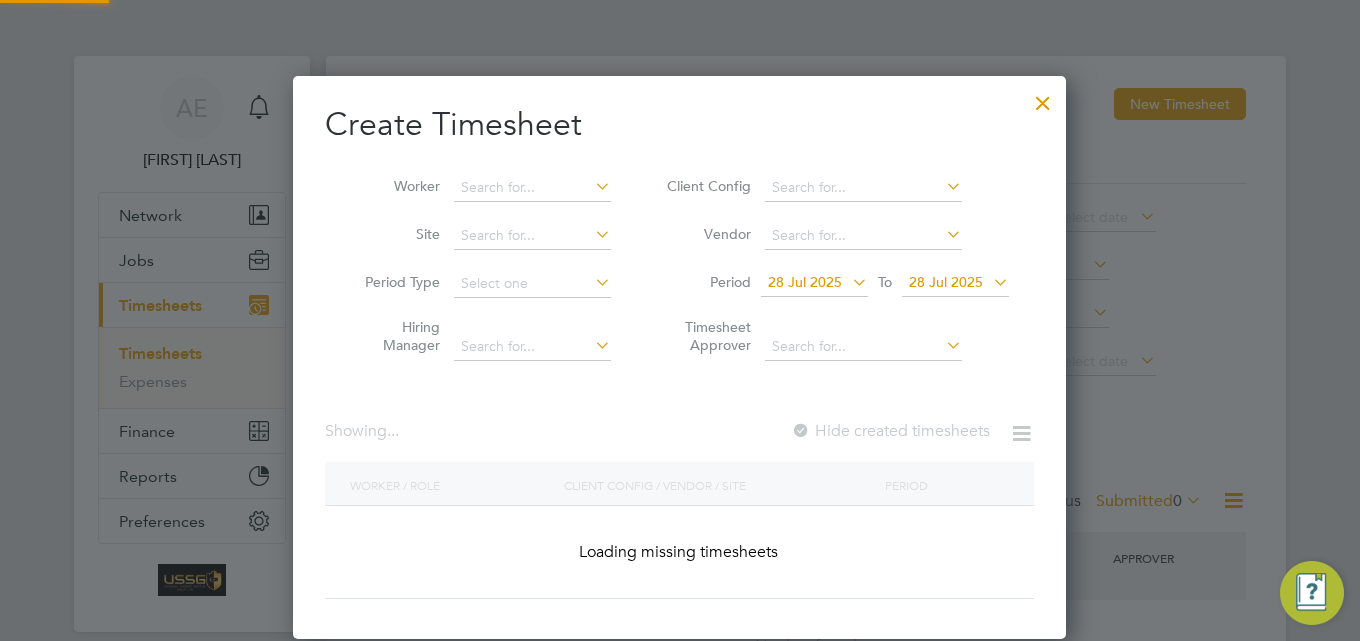 scroll, scrollTop: 10, scrollLeft: 10, axis: both 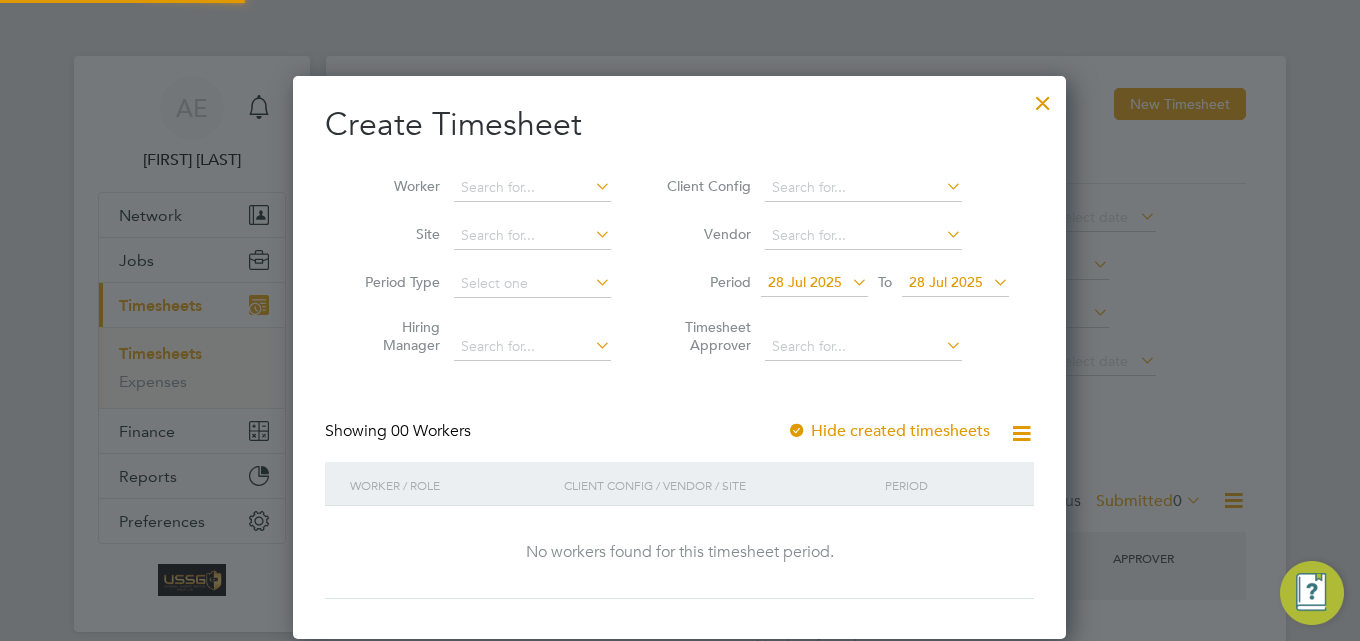 click on "28 Jul 2025" at bounding box center [946, 282] 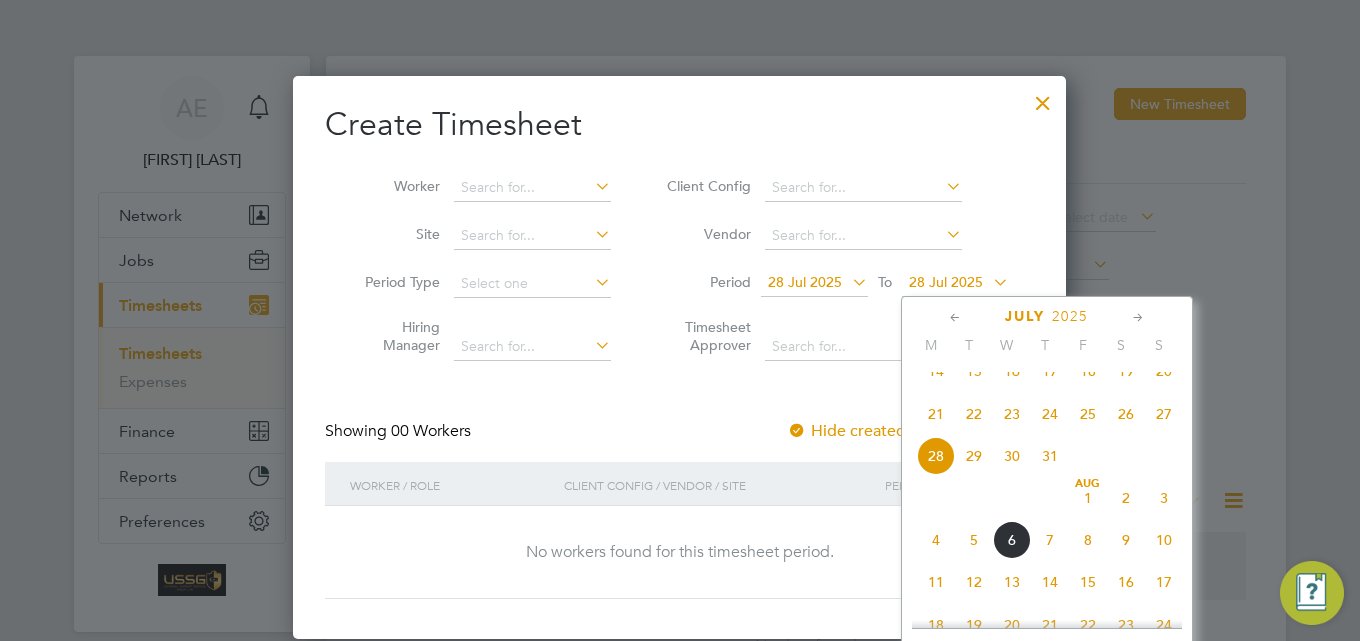 click on "3" 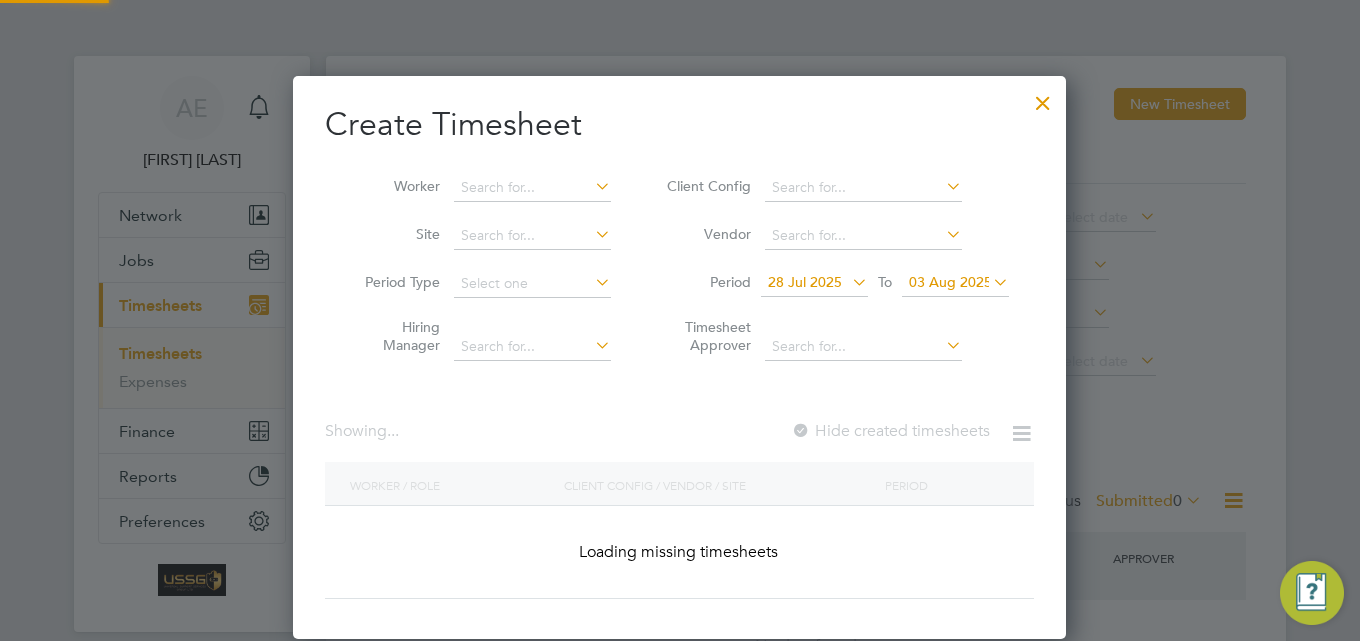 scroll, scrollTop: 10, scrollLeft: 10, axis: both 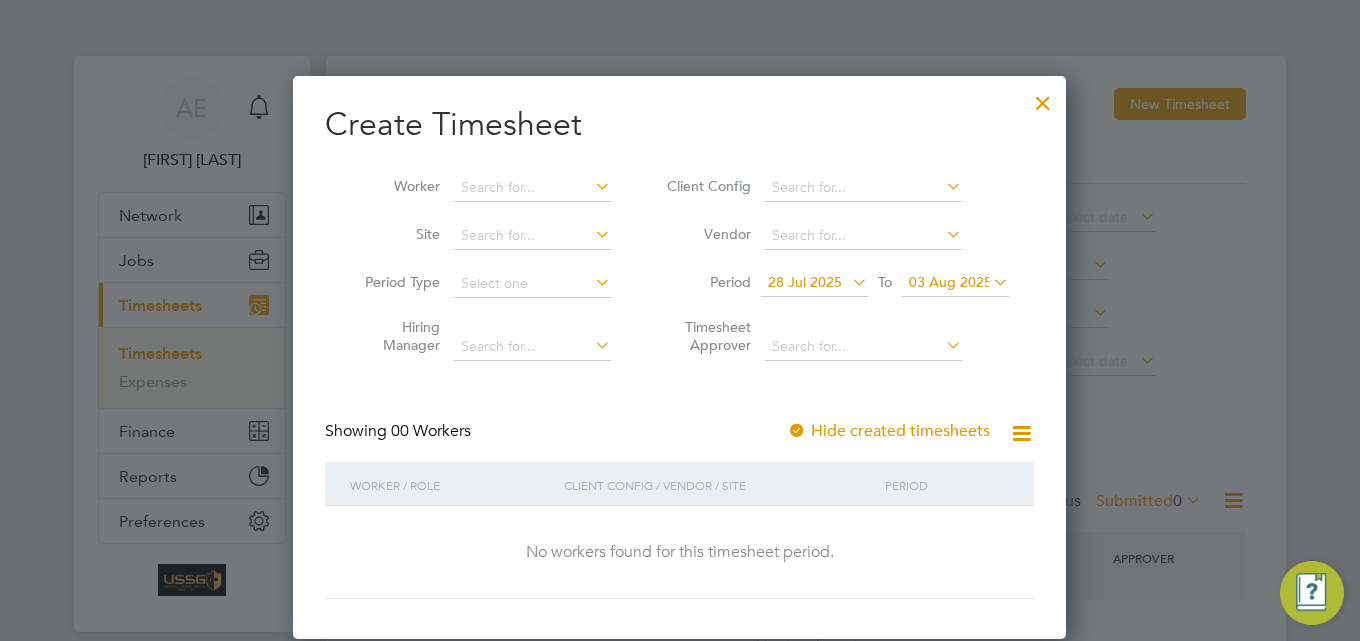 click on "28 Jul 2025" at bounding box center (805, 282) 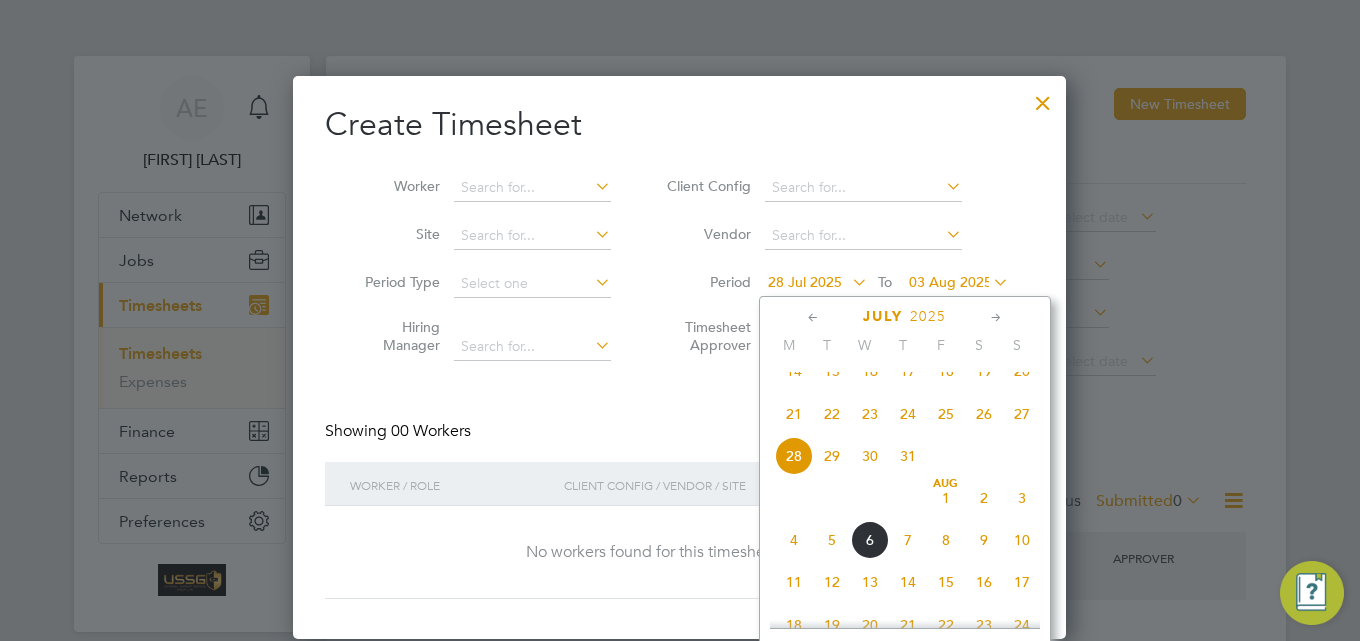 click on "4" 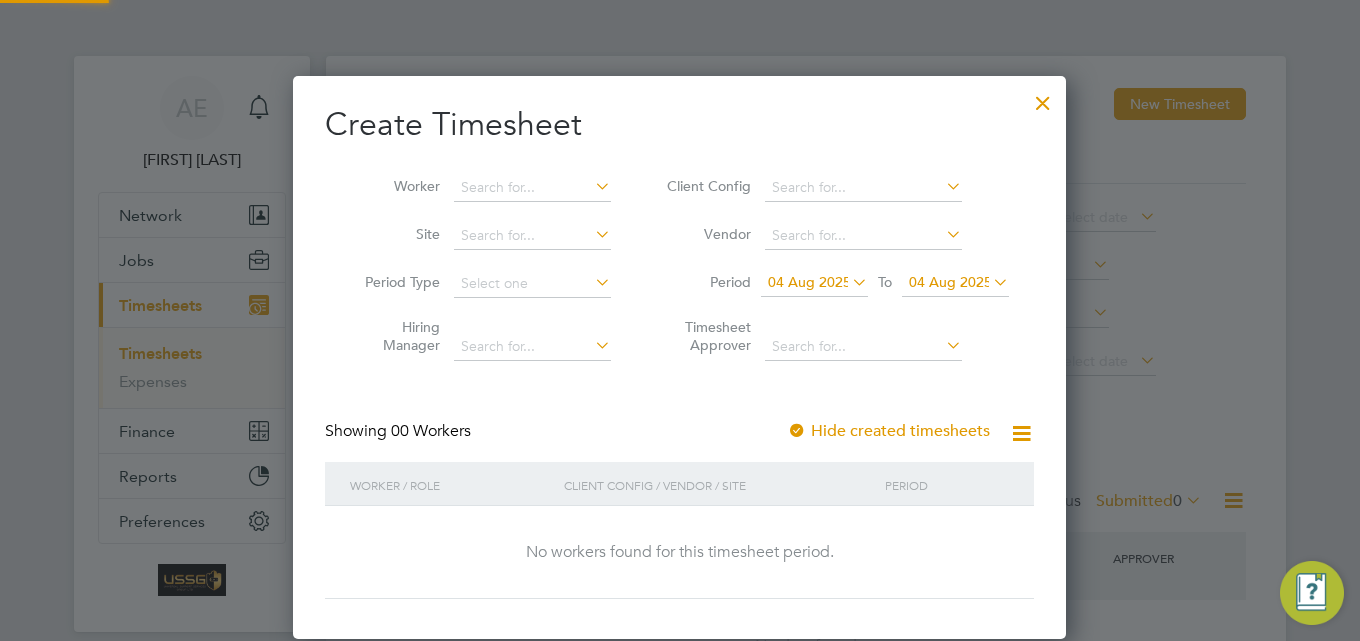 scroll 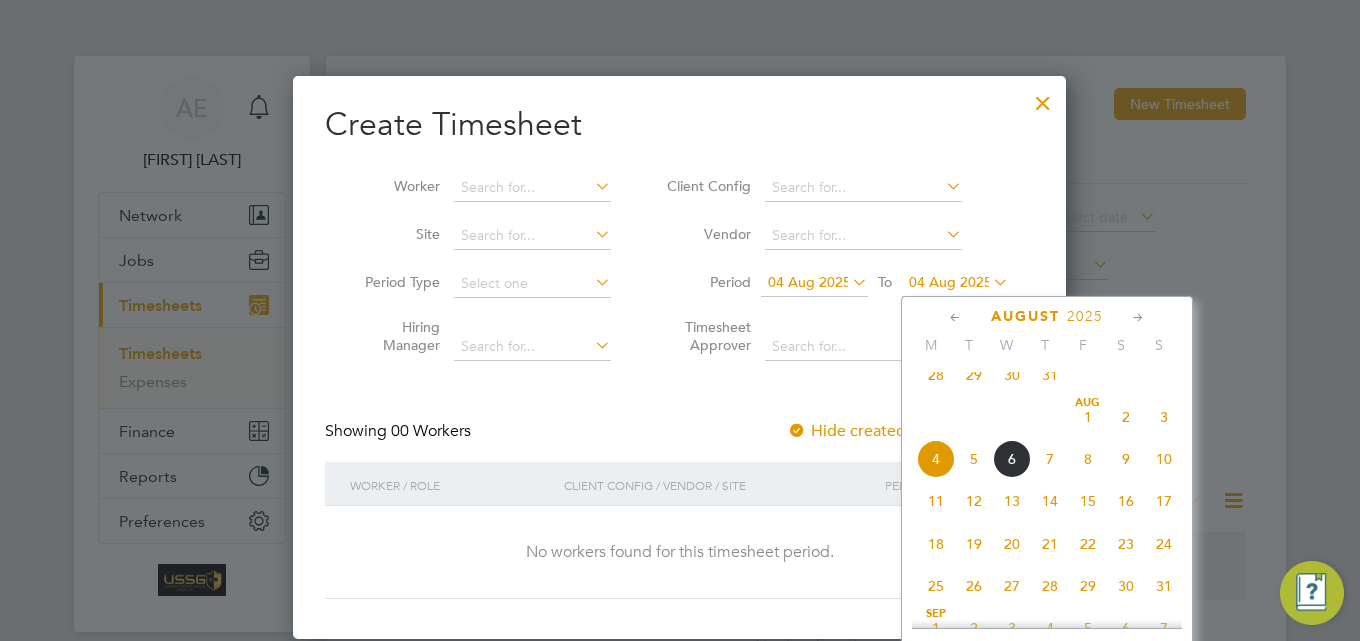 click on "10" 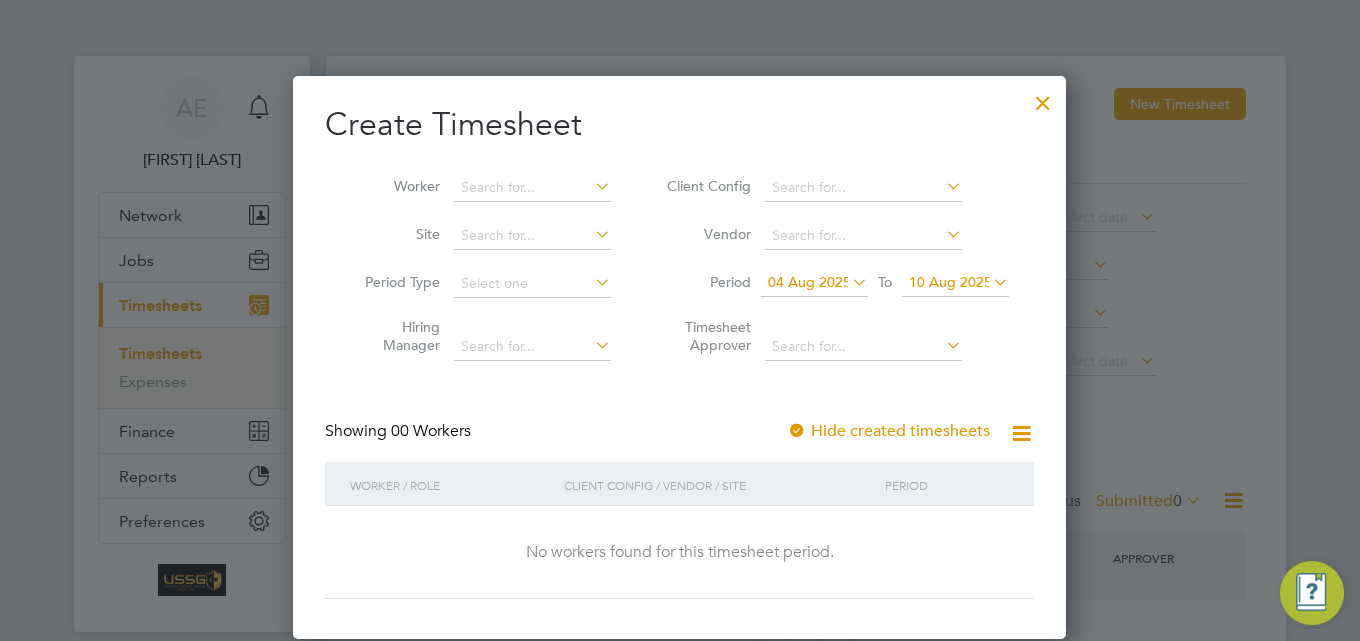 click at bounding box center (1043, 98) 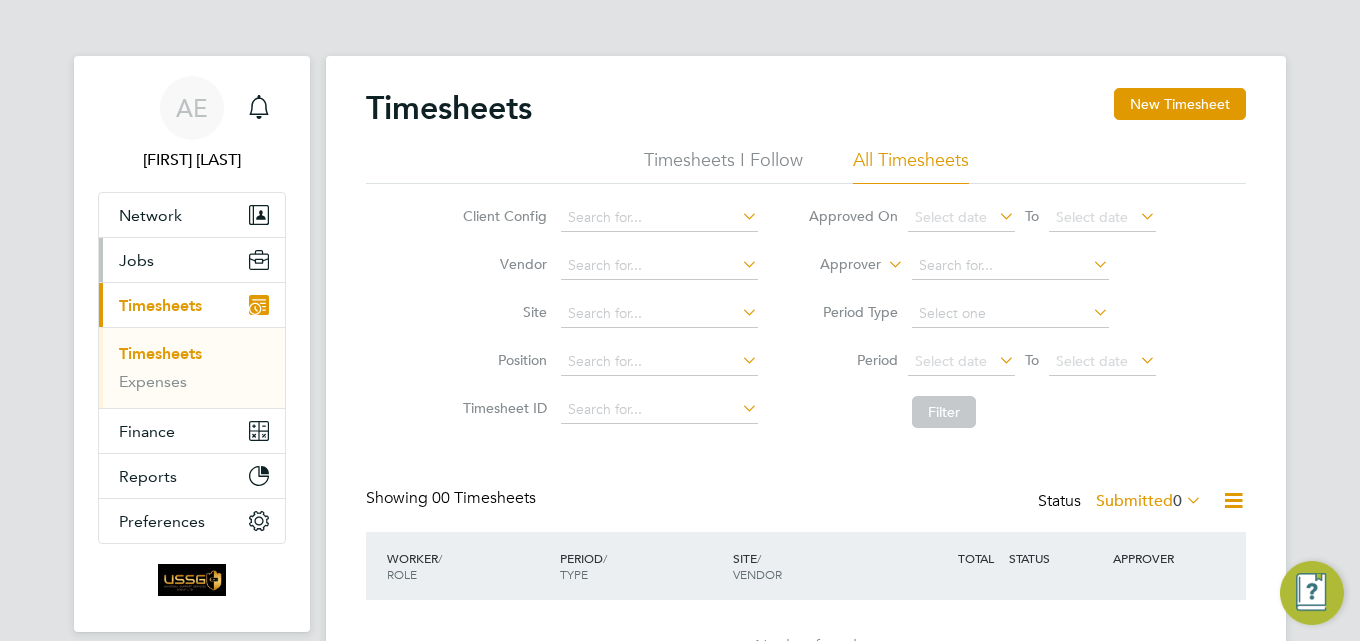 click on "Jobs" at bounding box center (136, 260) 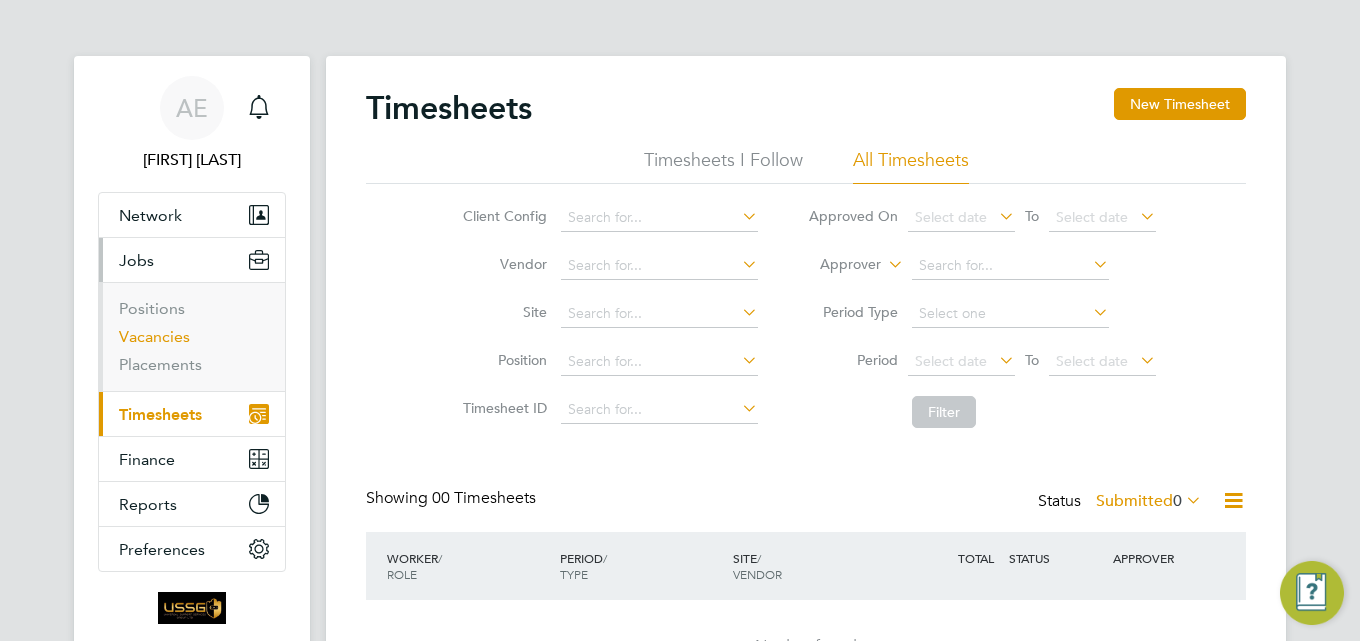 drag, startPoint x: 147, startPoint y: 341, endPoint x: 162, endPoint y: 330, distance: 18.601076 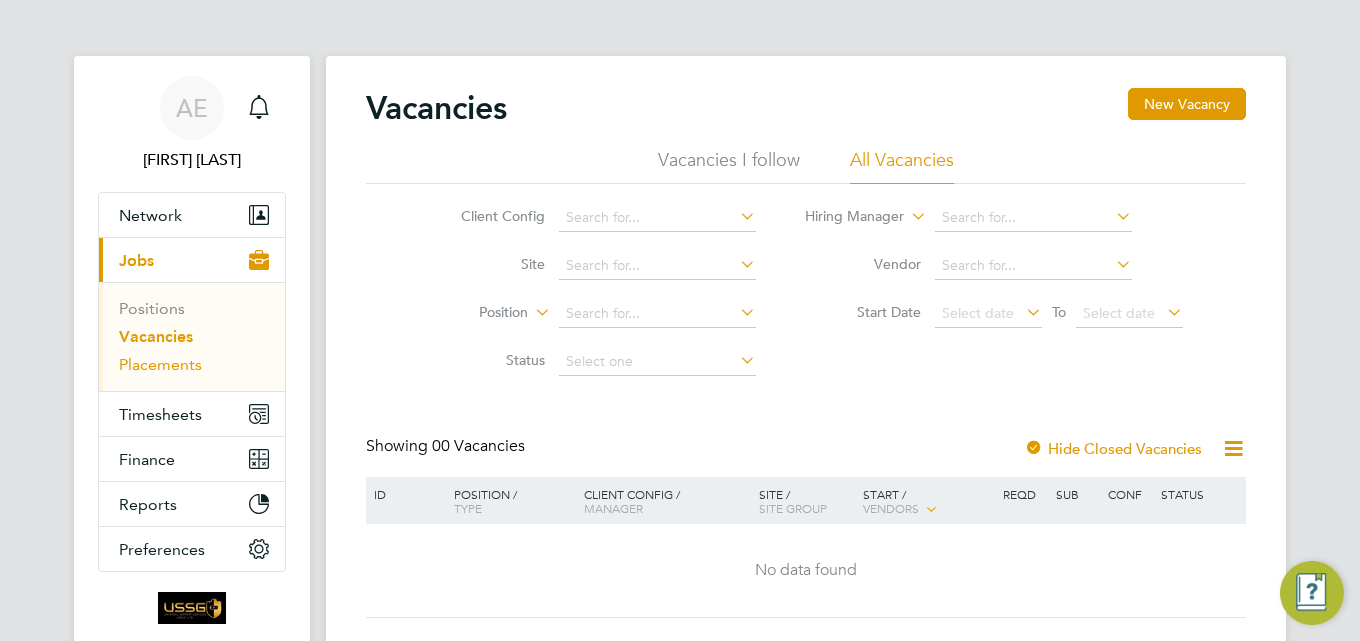 click on "Placements" at bounding box center (160, 364) 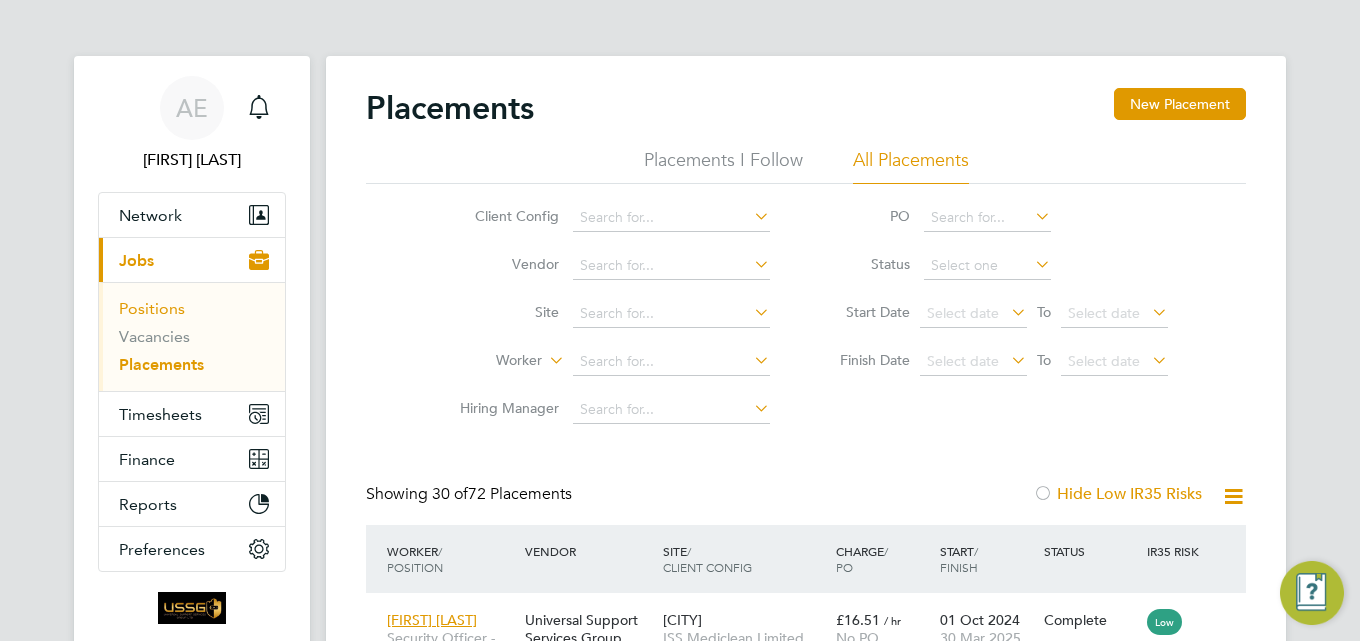 click on "Positions" at bounding box center (152, 308) 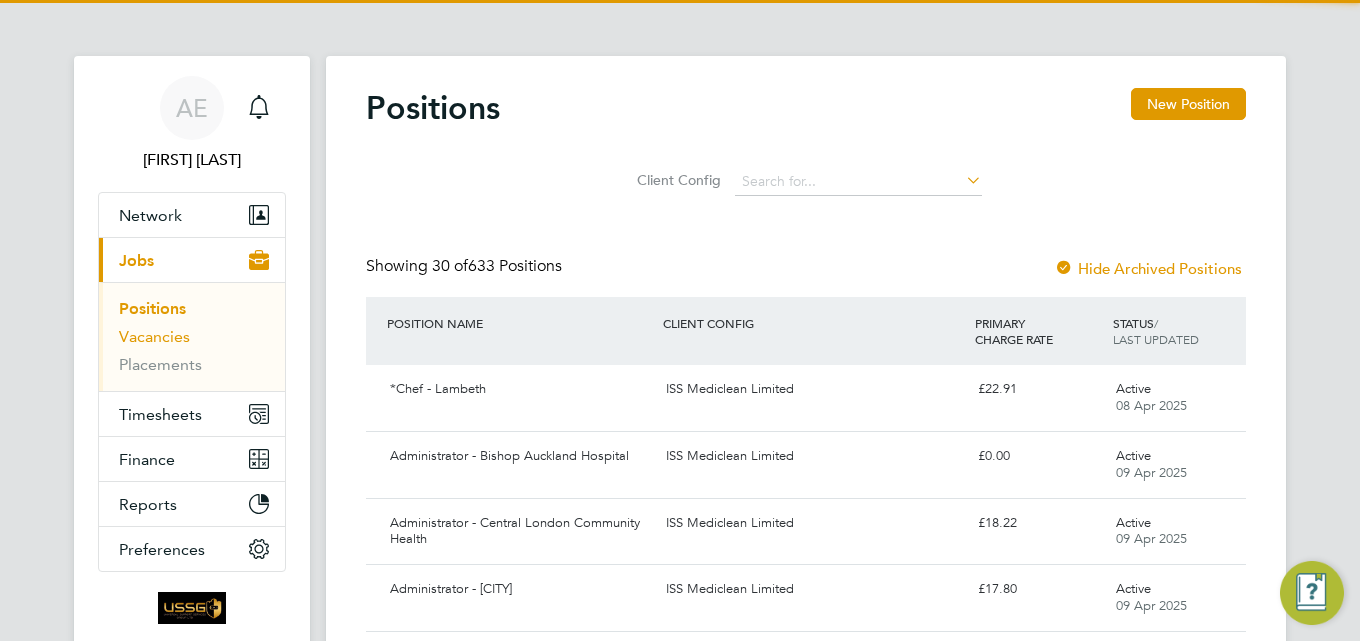 click on "Vacancies" at bounding box center [154, 336] 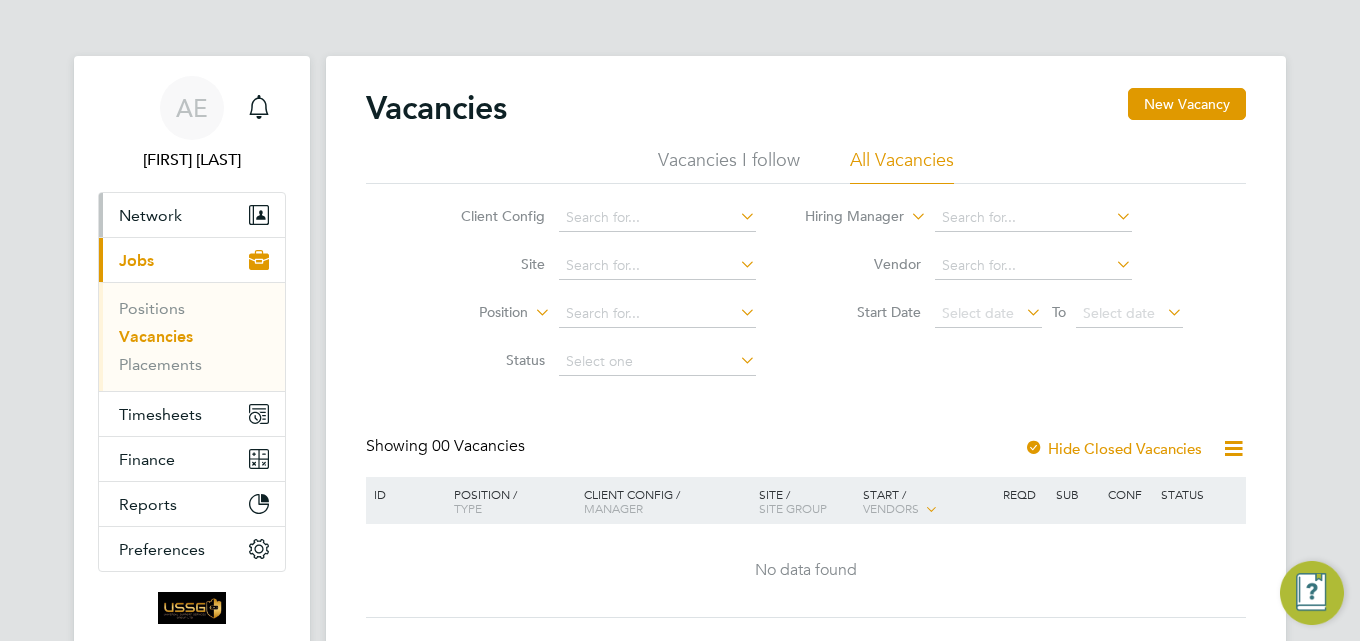 click on "Network" at bounding box center [192, 215] 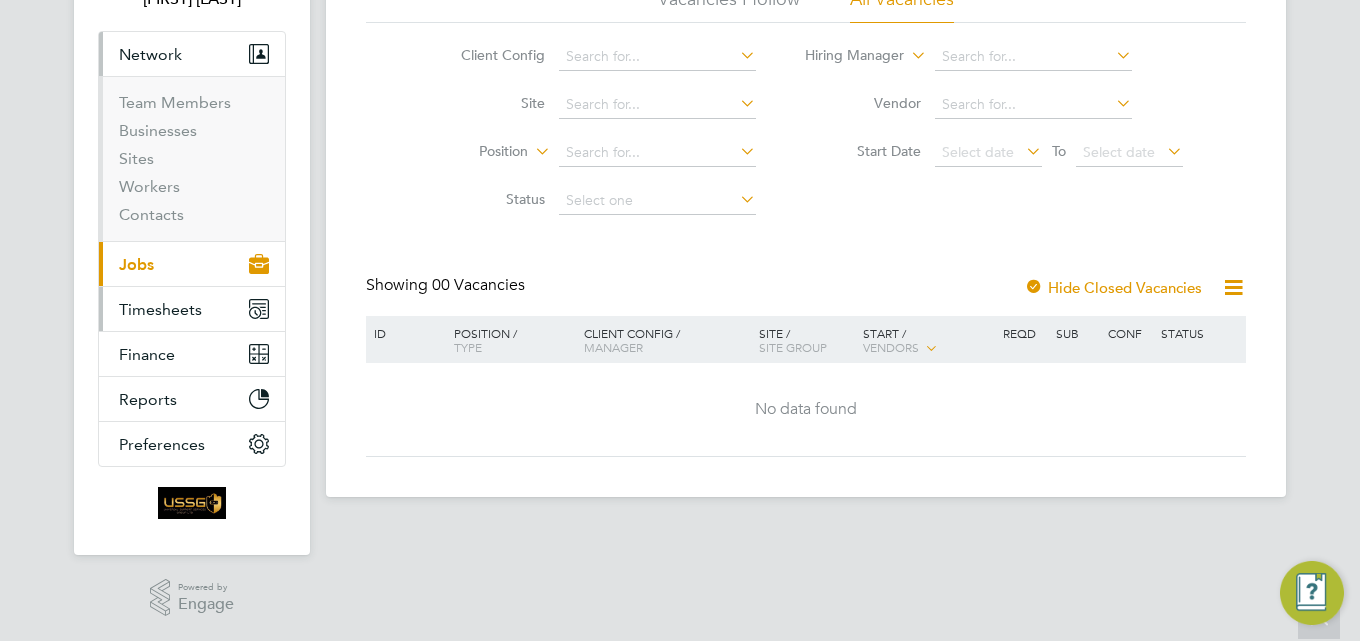 click on "Timesheets" at bounding box center [160, 309] 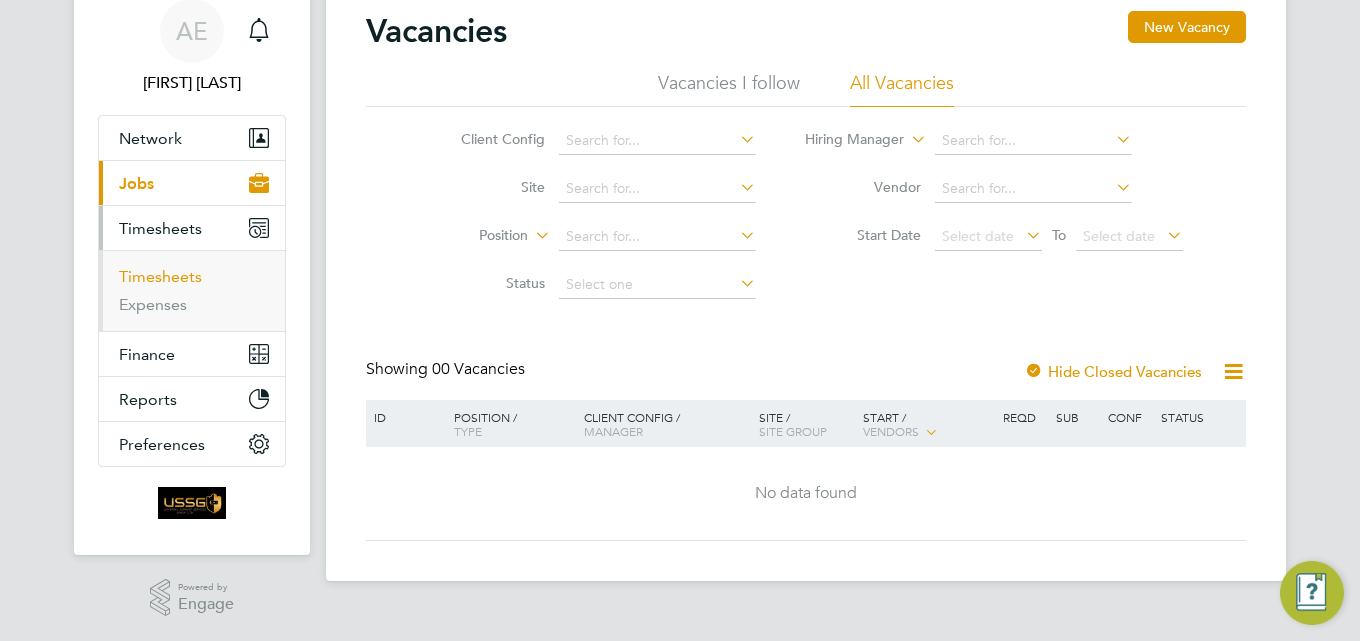 click on "Timesheets" at bounding box center (160, 276) 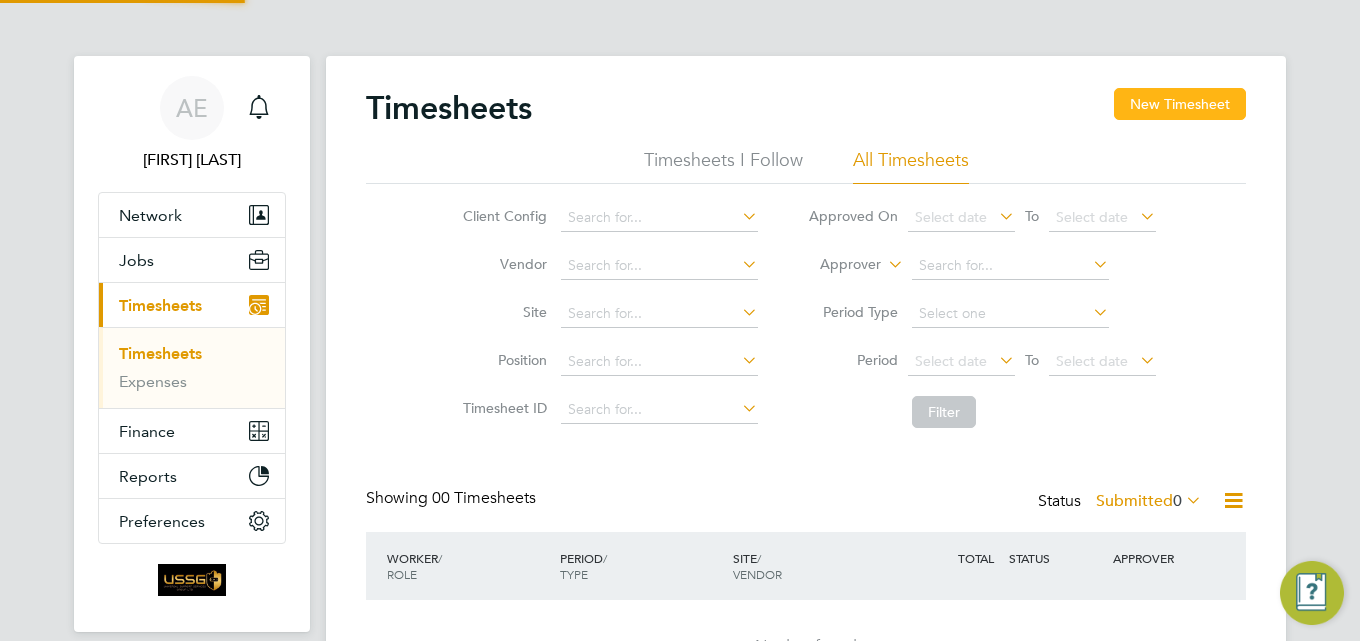 click on "New Timesheet" 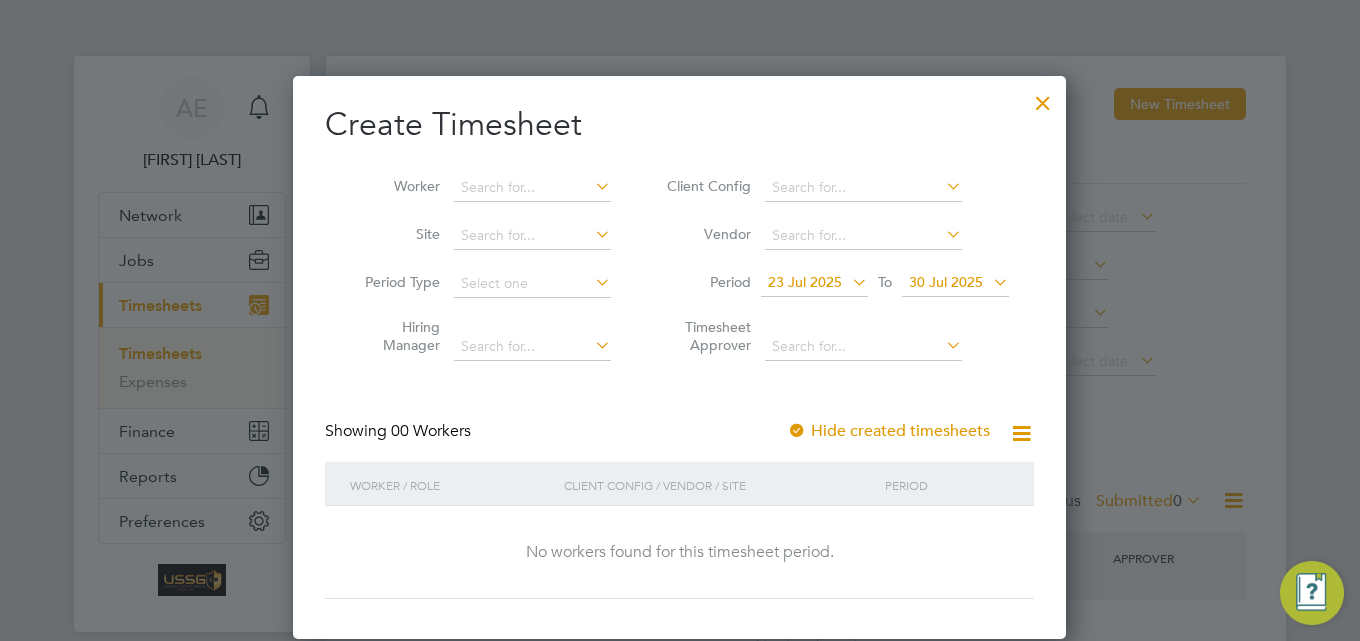 click on "23 Jul 2025" at bounding box center [805, 282] 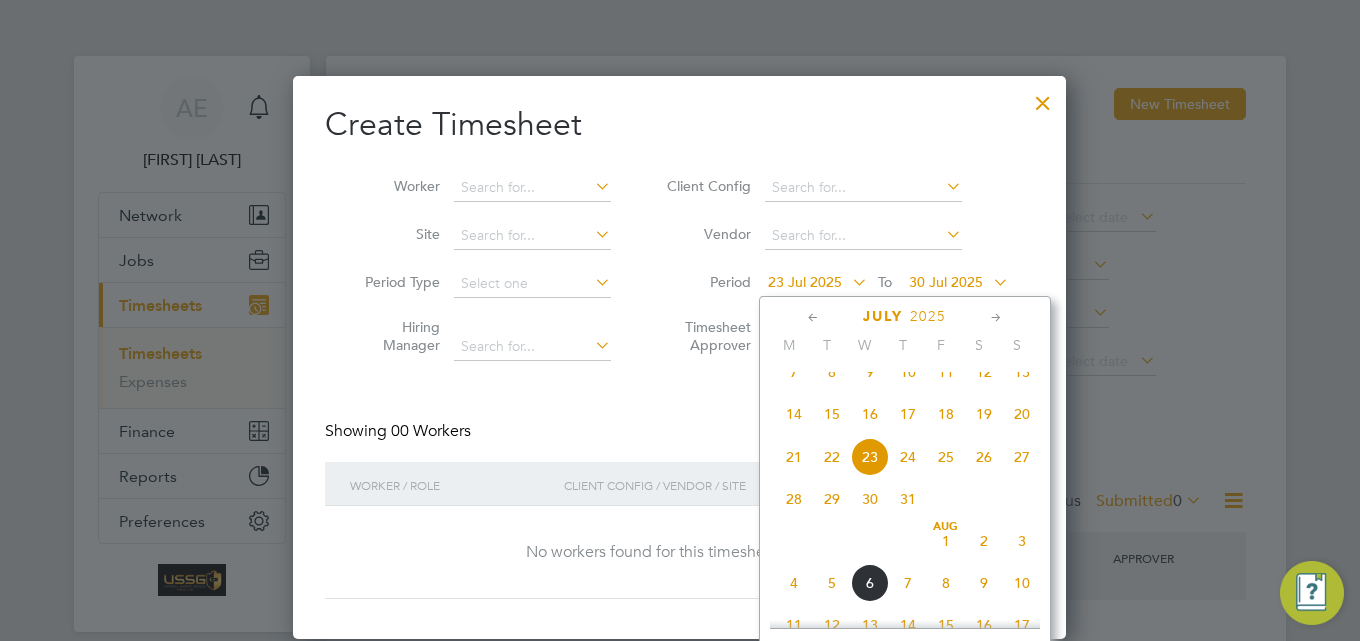 click on "14" 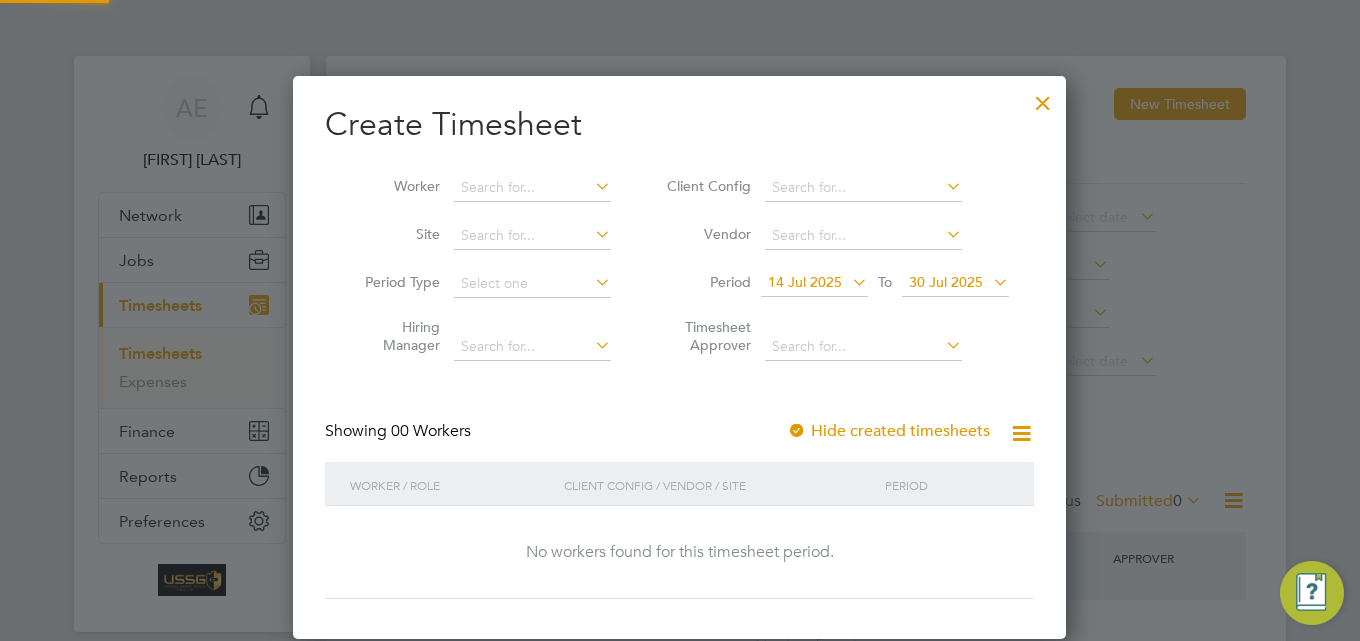 click on "30 Jul 2025" at bounding box center [946, 282] 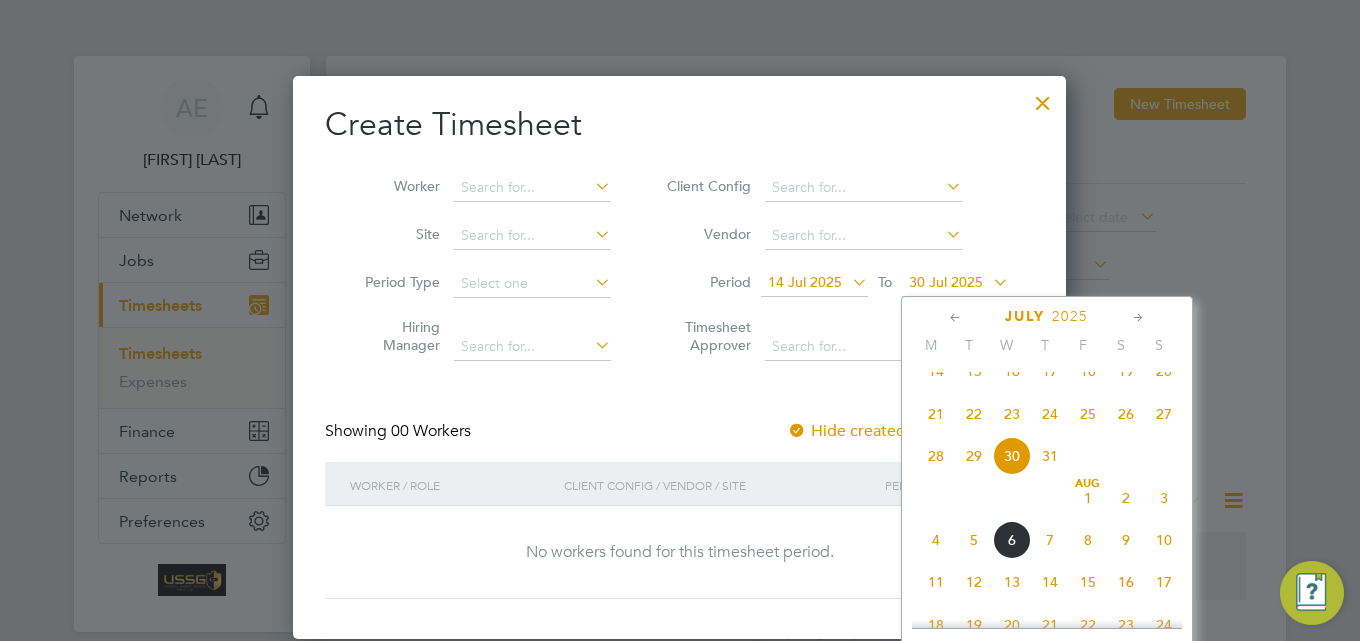 click at bounding box center [1043, 98] 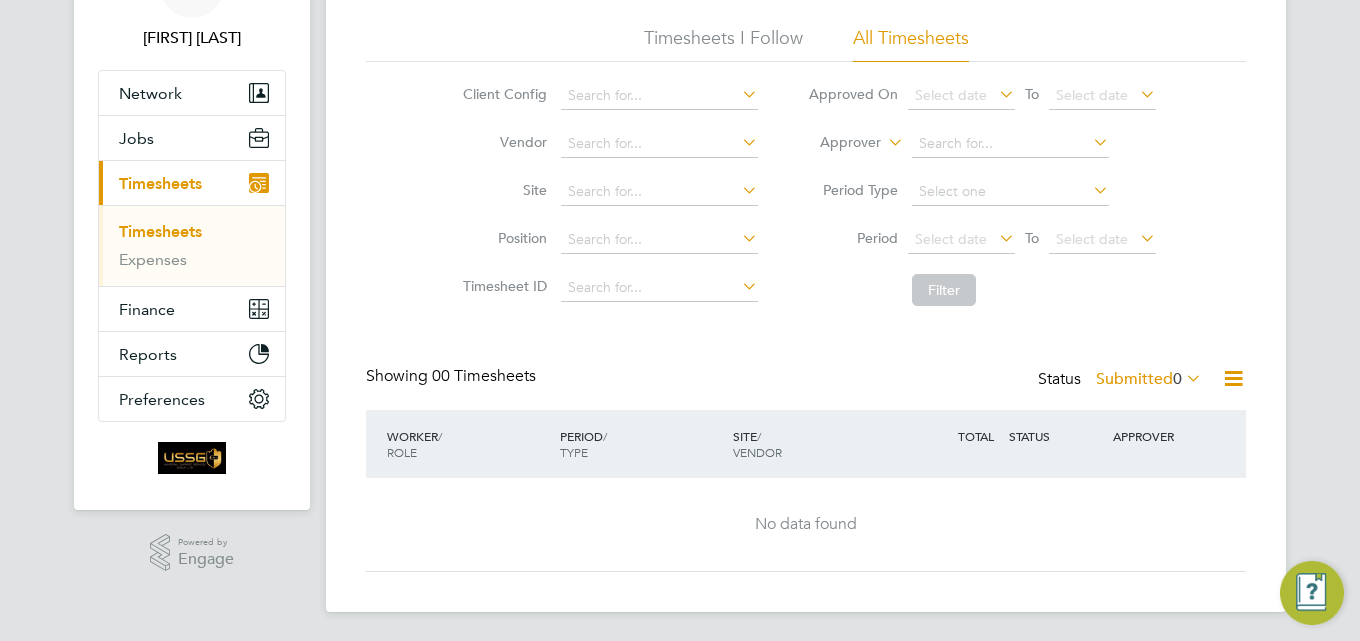 scroll, scrollTop: 125, scrollLeft: 0, axis: vertical 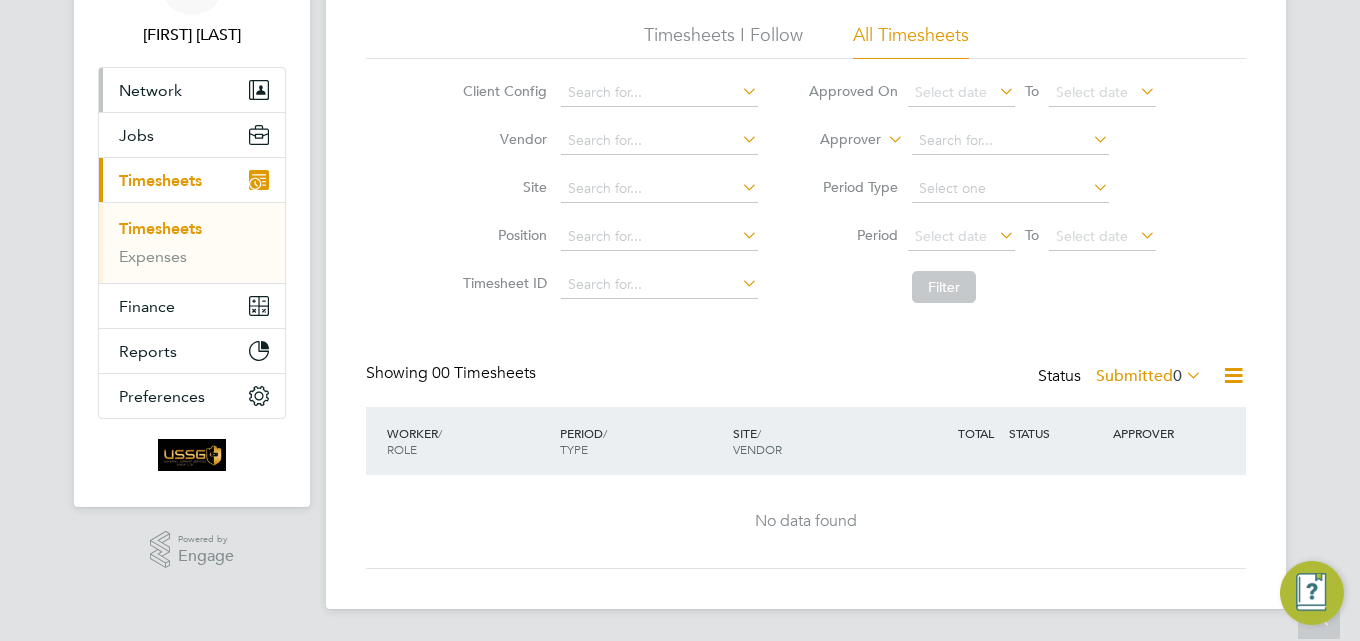 click on "Network" at bounding box center [150, 90] 